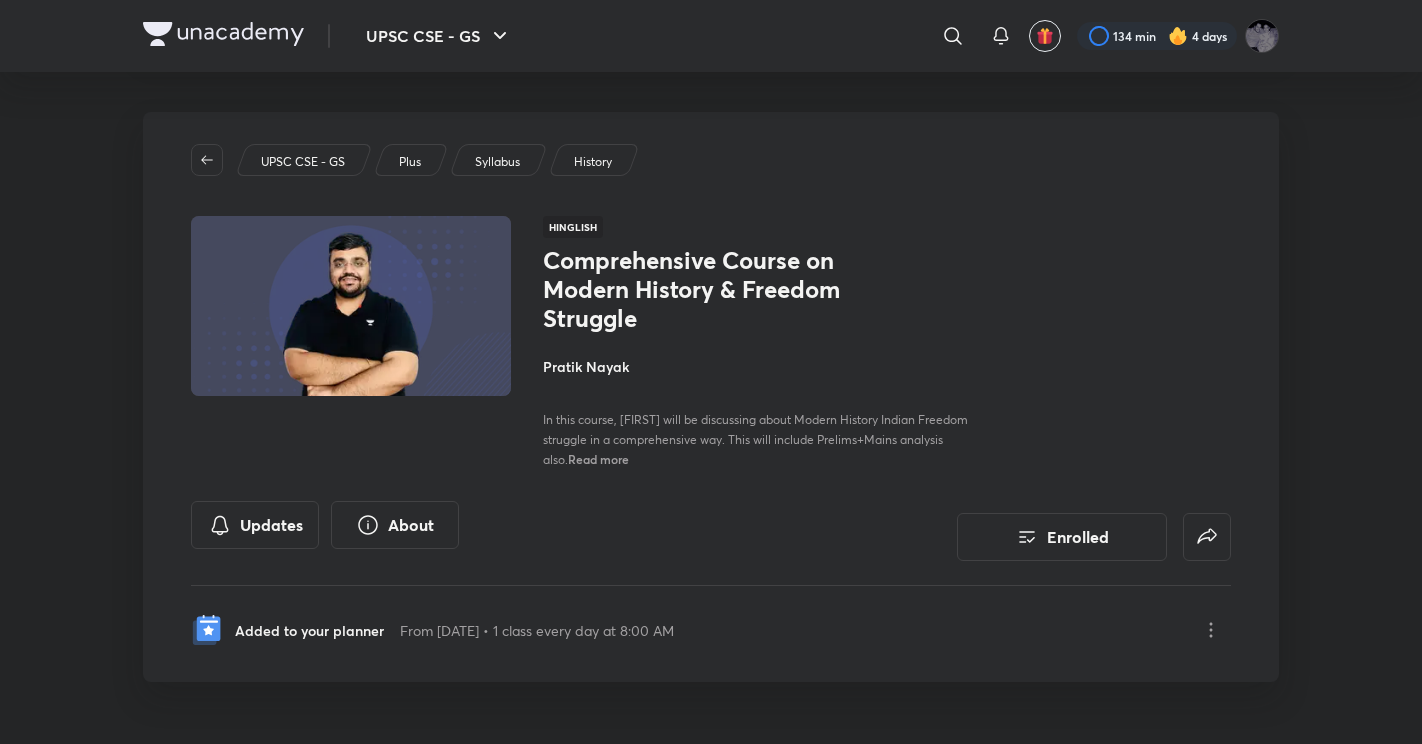 scroll, scrollTop: 0, scrollLeft: 0, axis: both 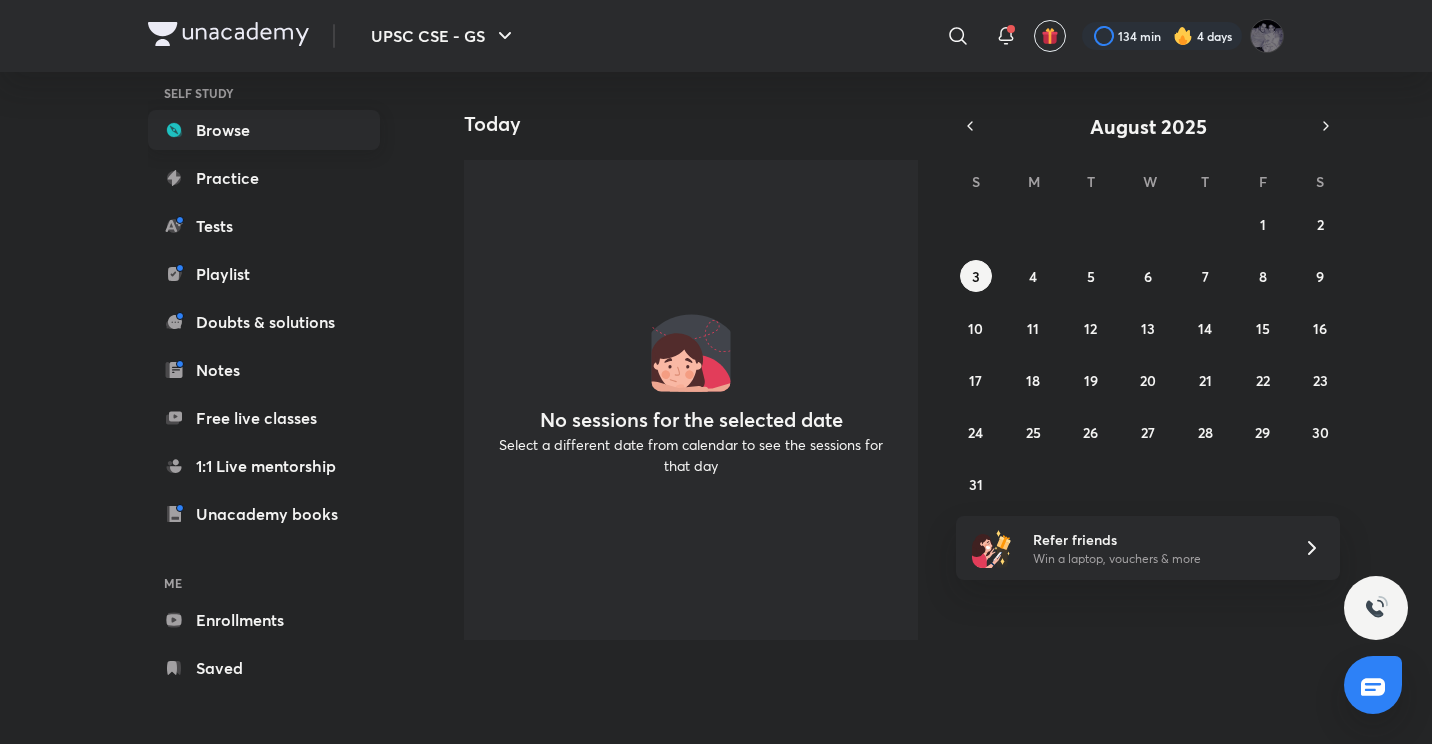 click on "Browse" at bounding box center (264, 130) 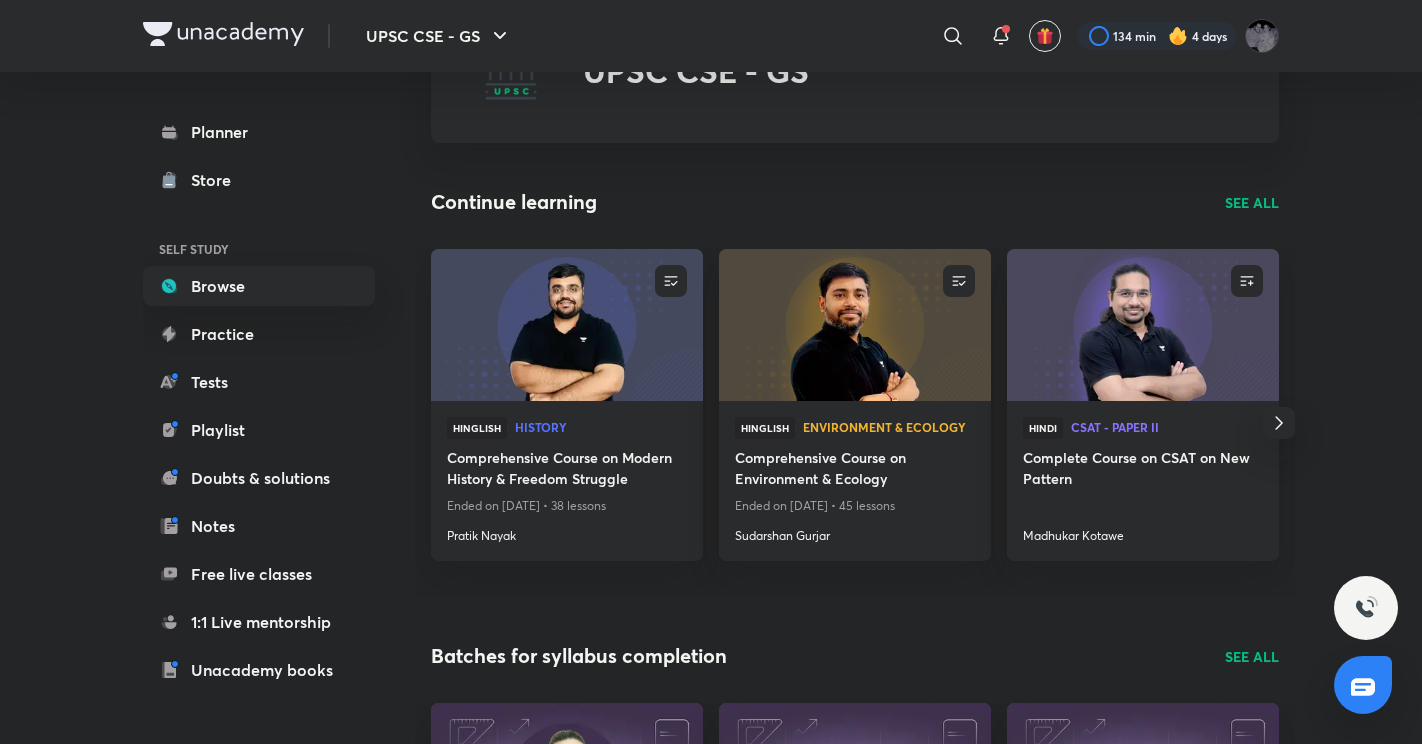 scroll, scrollTop: 110, scrollLeft: 0, axis: vertical 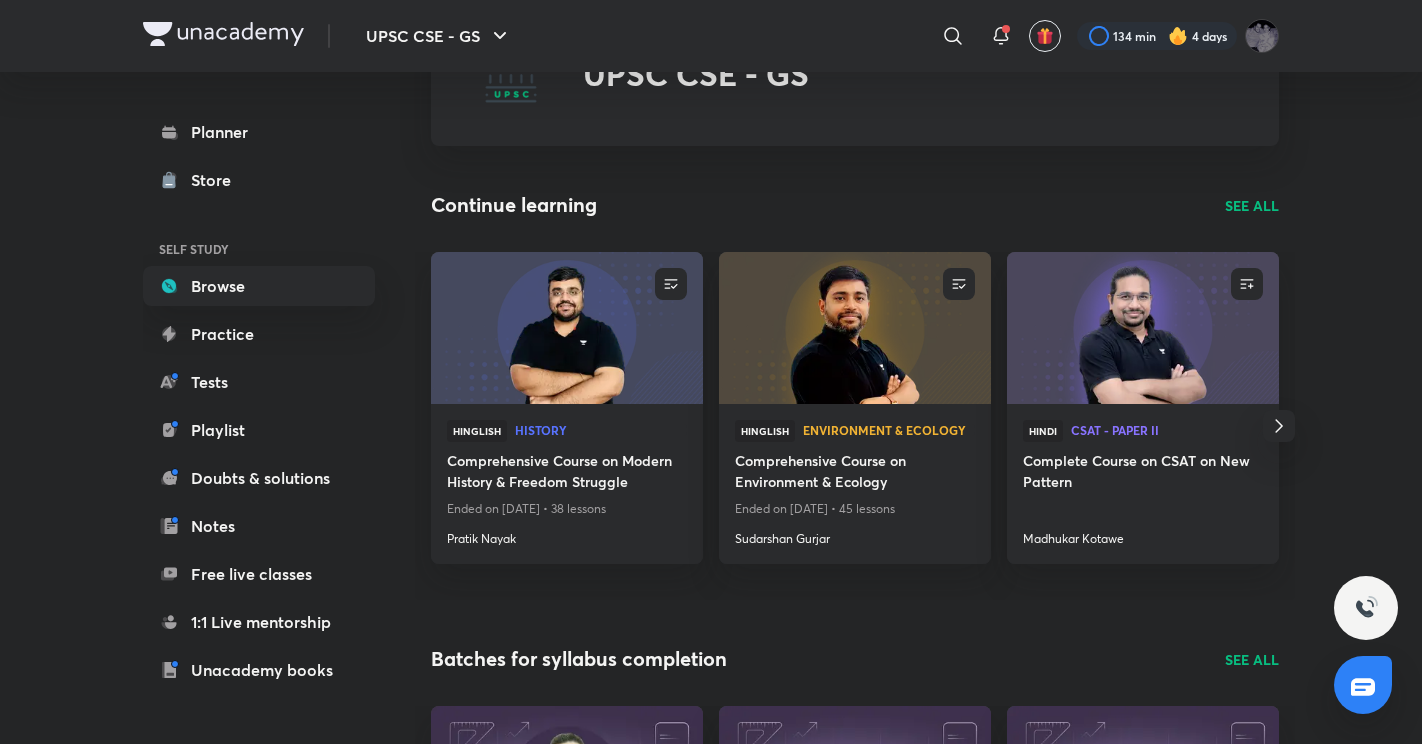click on "SEE ALL" at bounding box center [1252, 205] 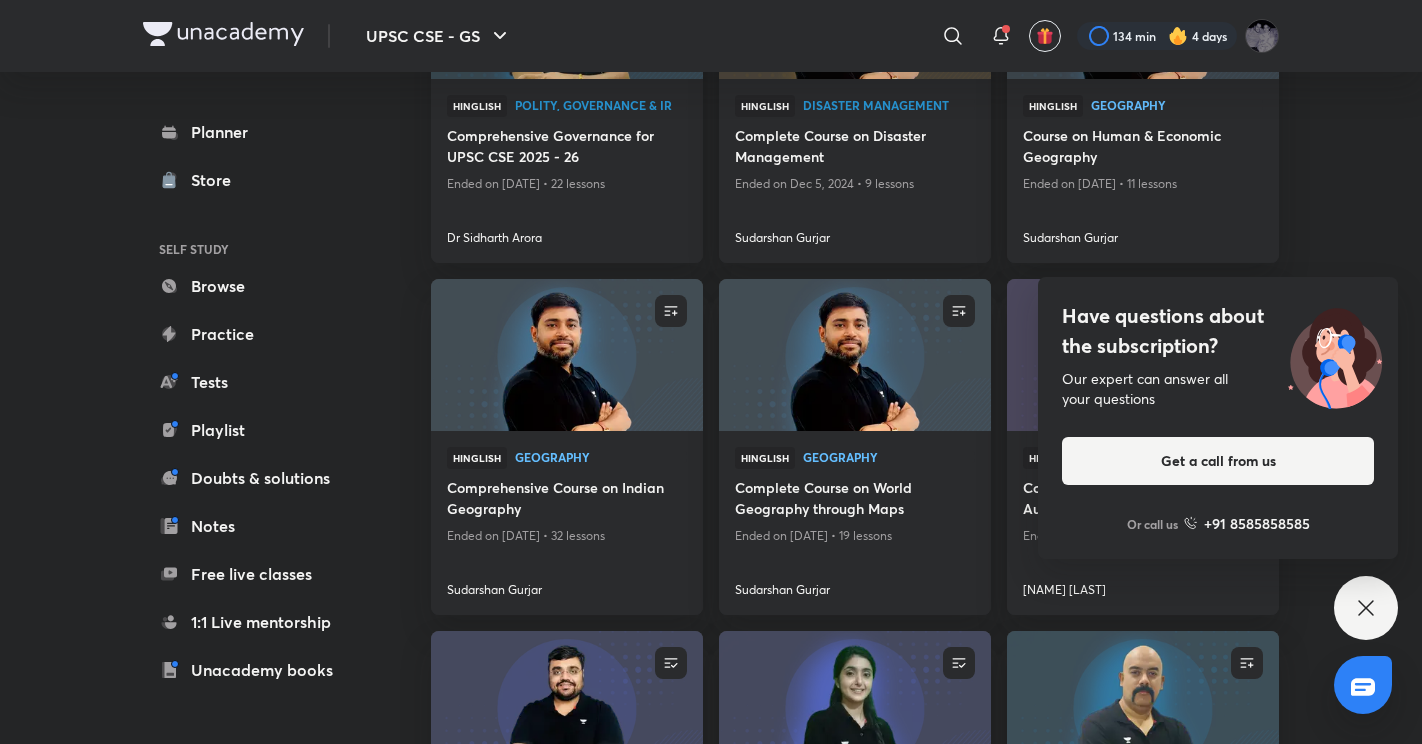 scroll, scrollTop: 2834, scrollLeft: 0, axis: vertical 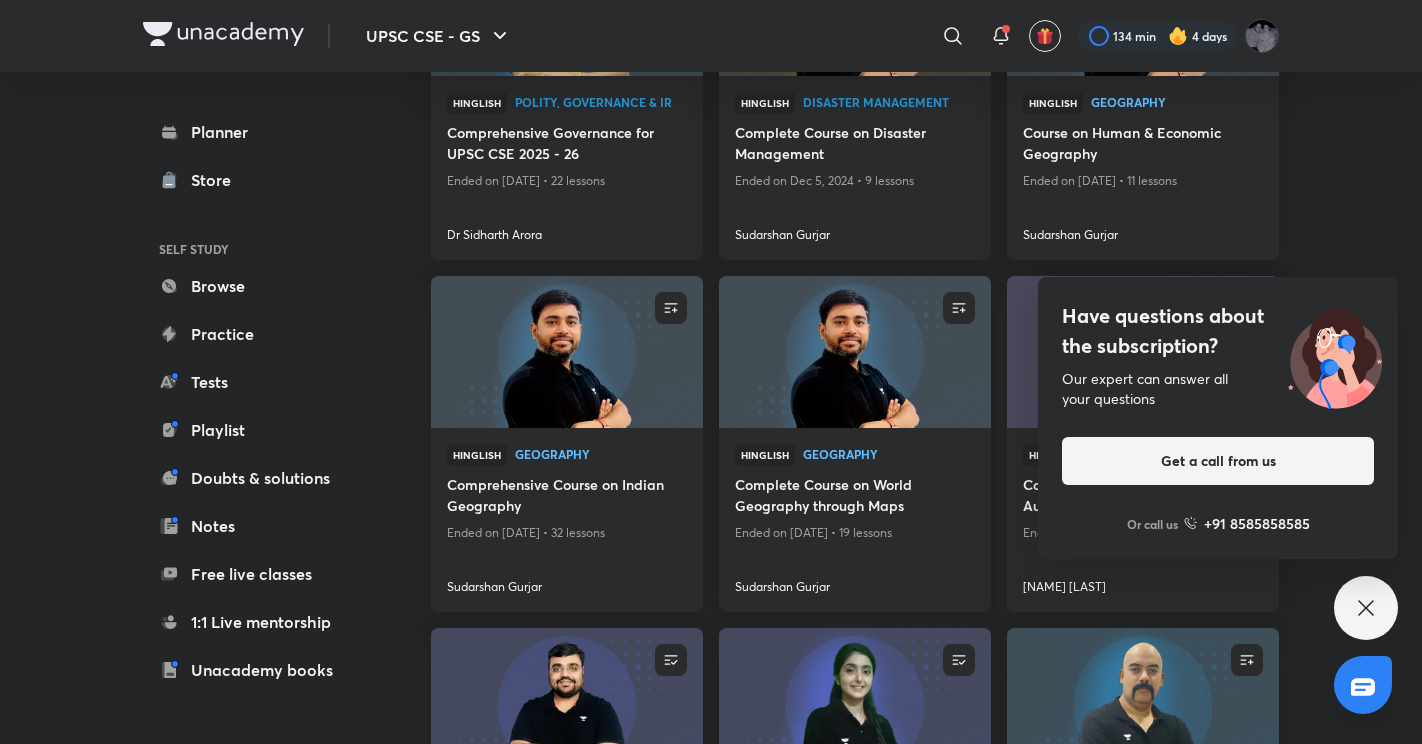 click on "Complete Course on World Geography through Maps" at bounding box center [855, 497] 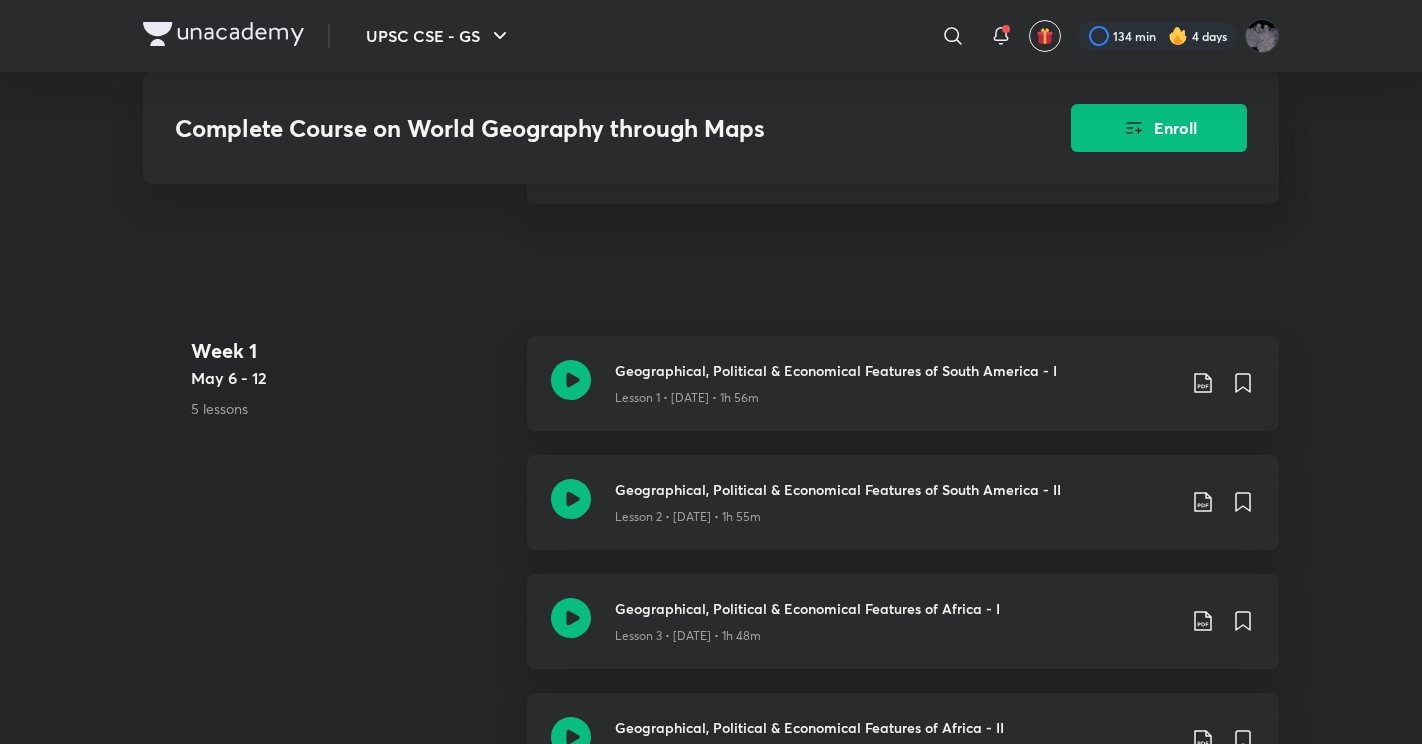scroll, scrollTop: 930, scrollLeft: 0, axis: vertical 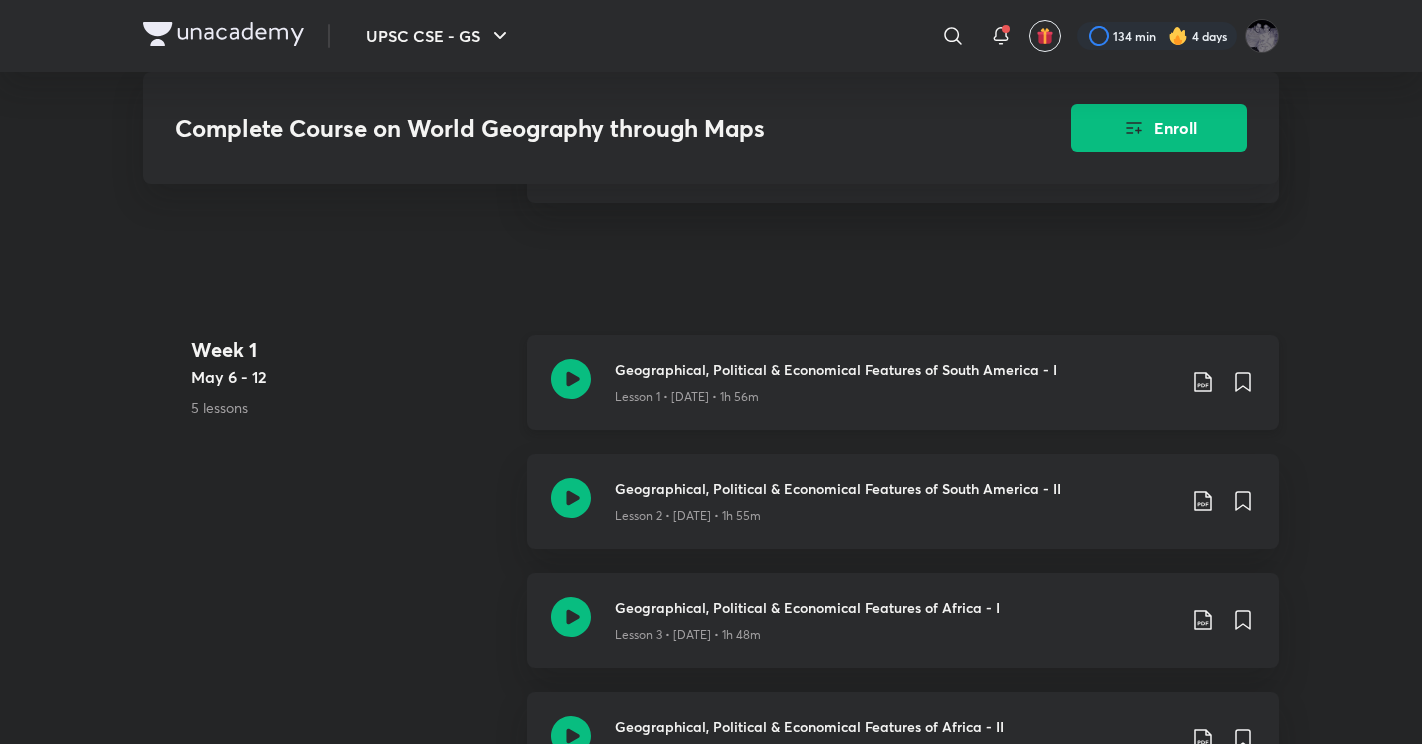 click 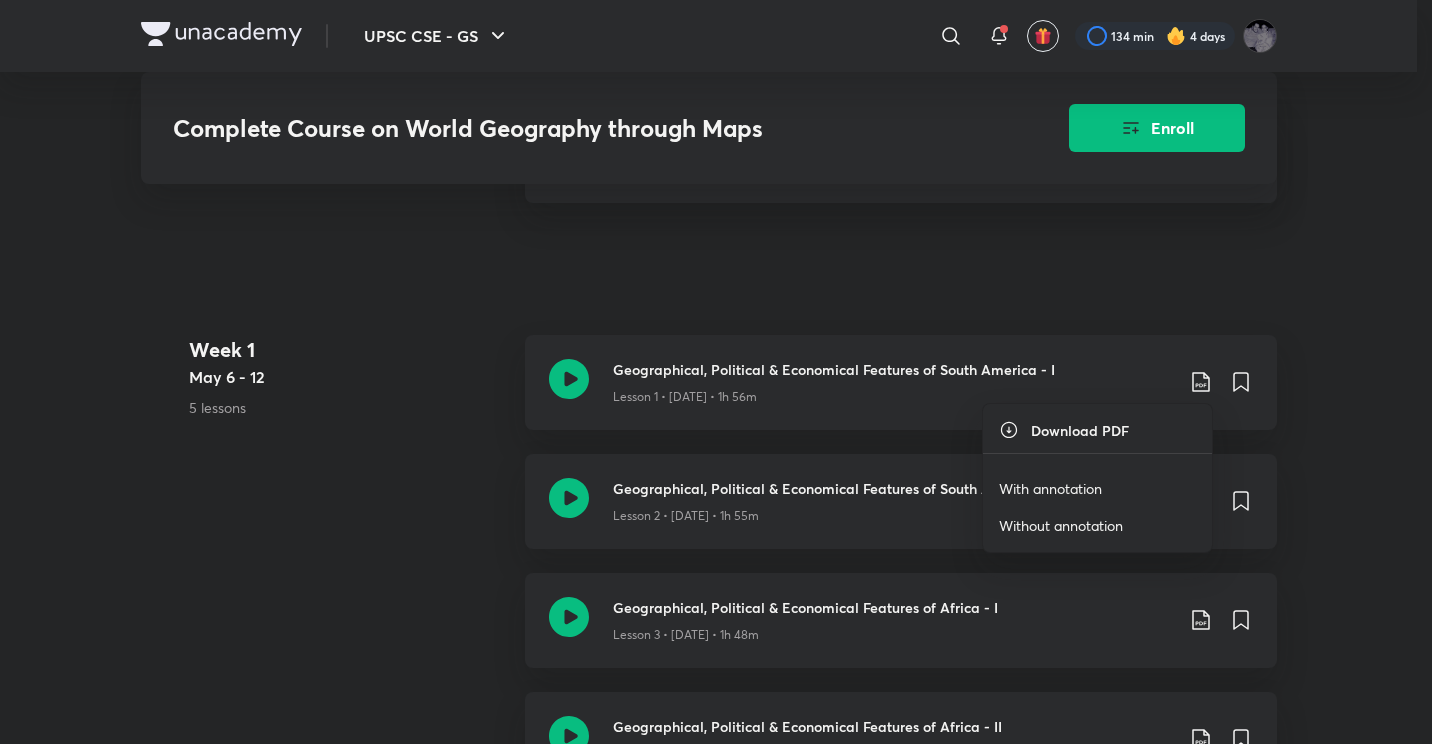 click on "With annotation" at bounding box center [1050, 488] 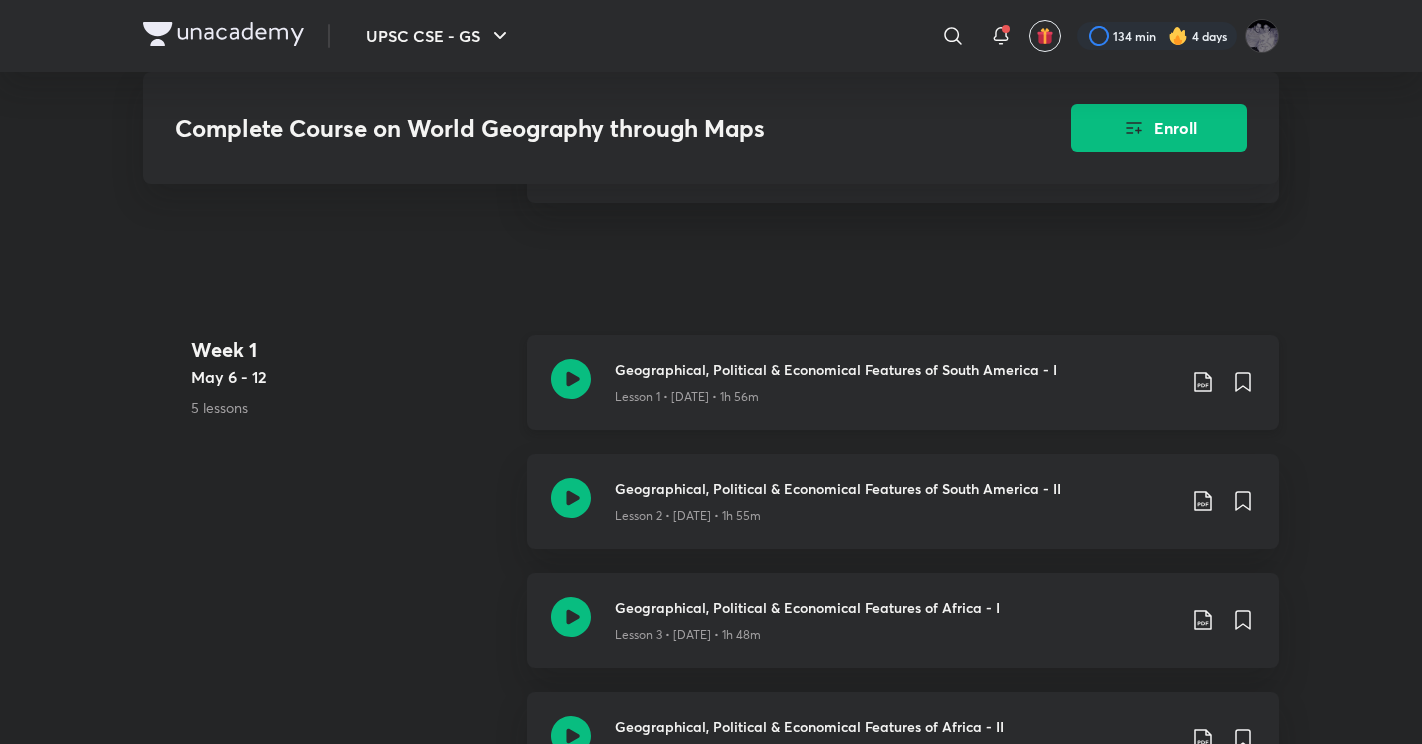 click 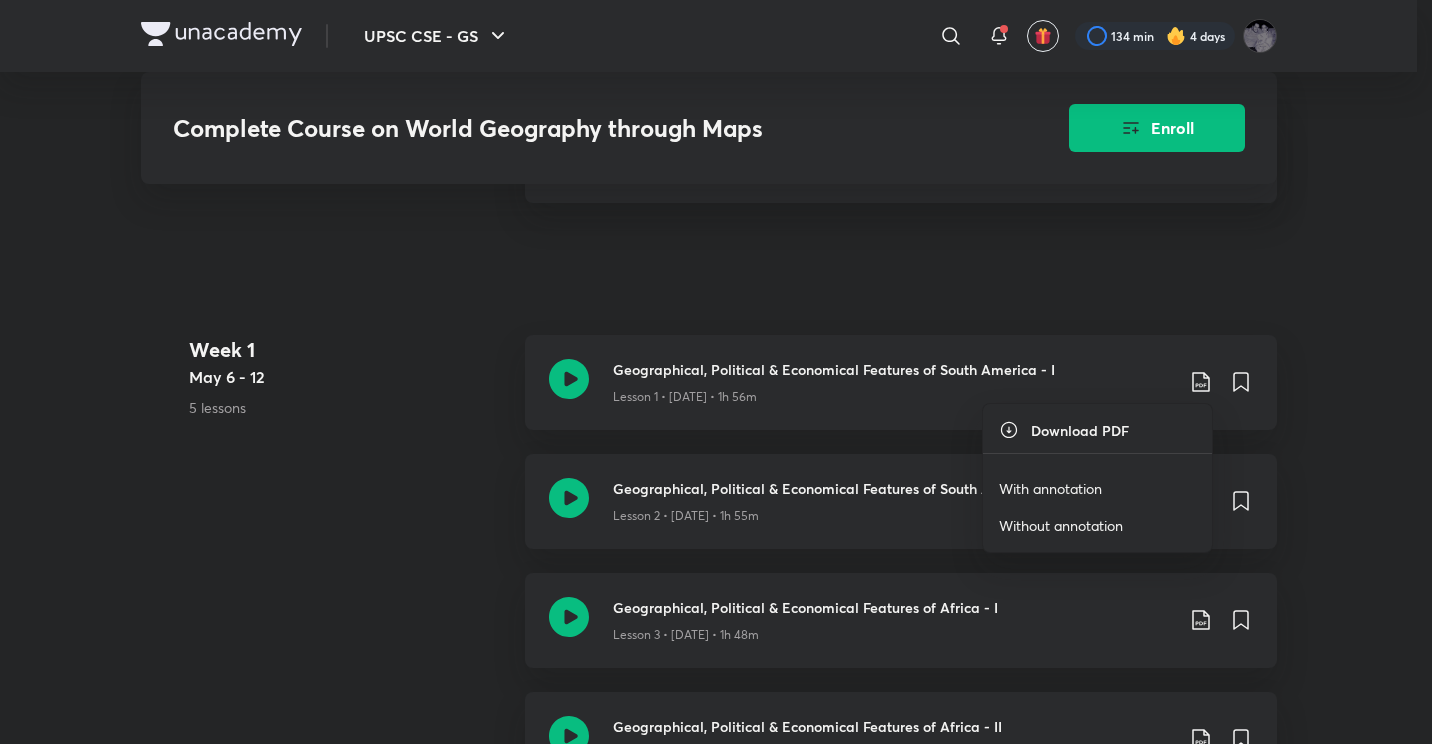 click on "Without annotation" at bounding box center (1061, 525) 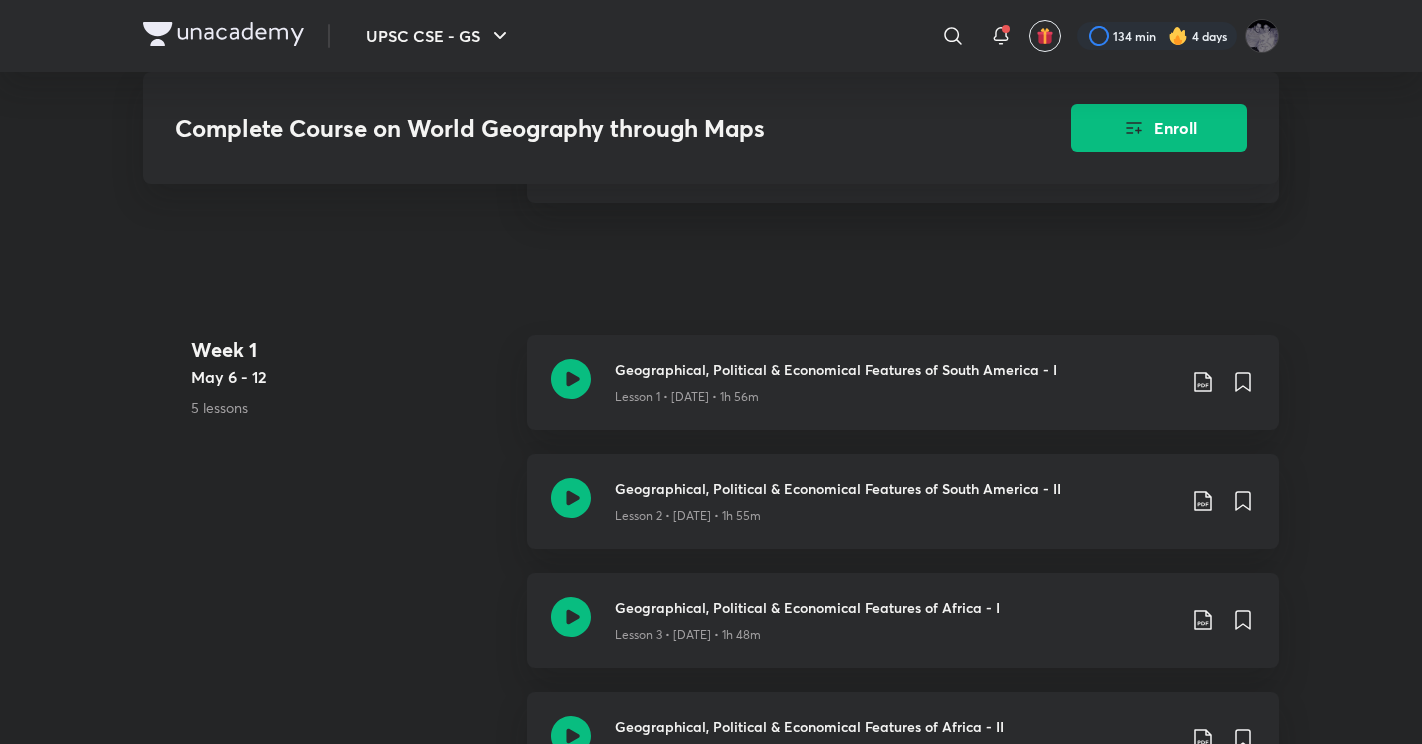 click on "Complete Course on World Geography through Maps Enroll UPSC CSE - GS Plus Syllabus Geography Hinglish Complete Course on World Geography through Maps [NAME] [LAST] In this course, [NAME] [LAST] will provide in-depth knowledge of the World Geography. The course will be helpful for aspirants preparing for UPSC CSE - GS. Learners at any stage of their preparation will be b... Read more Ended on [DATE] [DATE] - [DATE], [YEAR] 19 lessons 0 practices 0 questions by educators Enroll Demo classes Watch free classes by the educators of this batch 9.2K Hinglish Geography World Mapping for Beginners - 4 [NAME] [LAST] [DATE] • 1h 9K Hinglish Geography World Maps - Africa 2 [NAME] [LAST] [DATE] • 1h 7.3K Hinglish Geography World Maps - Africa - 3 [NAME] [LAST] [DATE] • 1h 7.1K Hinglish Geography World Maps - Africa - 5 [NAME] [LAST] [DATE] • 1h Resume Lesson 19 from 90:24mins Extra Session Lesson 19 • [DATE] • 1h 31m Week 1 [DATE] - [DATE] 5 lessons Week 2 Week 3" at bounding box center [711, 1250] 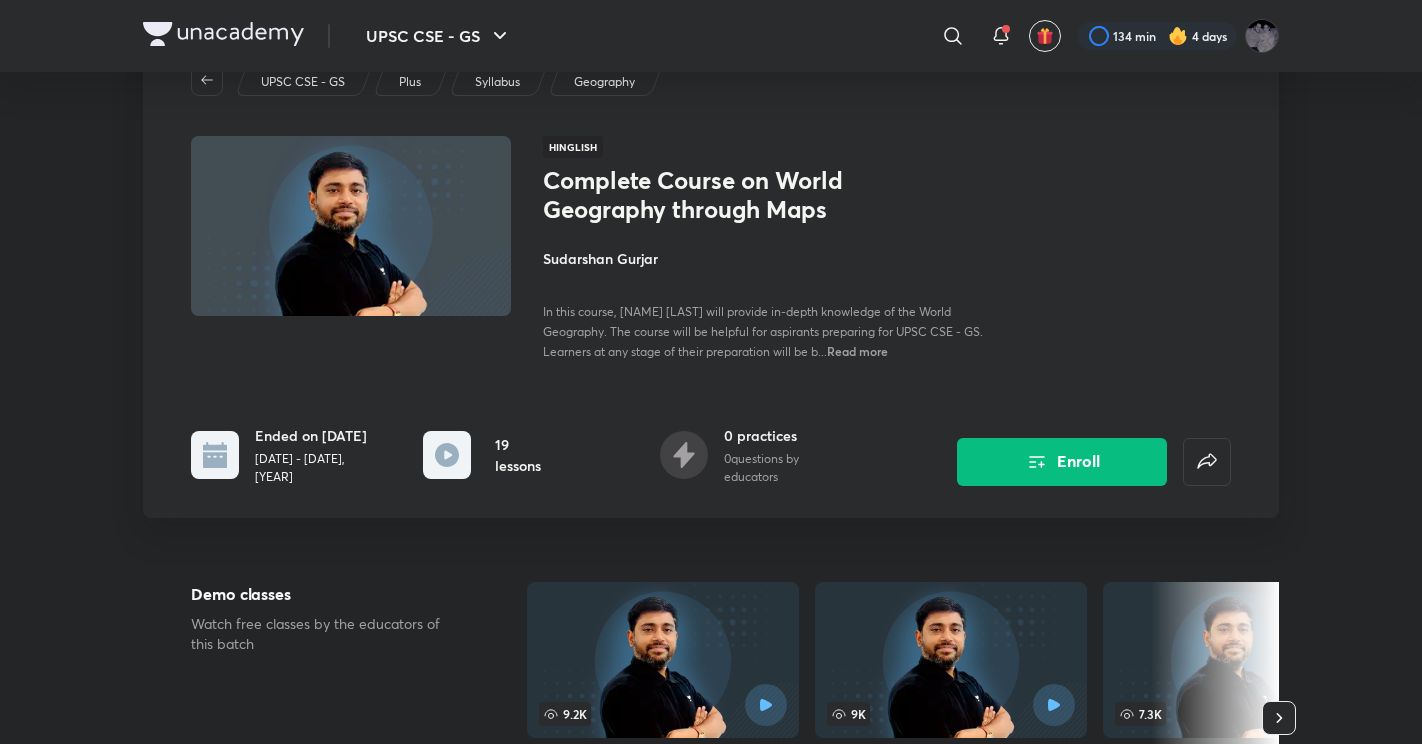 scroll, scrollTop: 79, scrollLeft: 0, axis: vertical 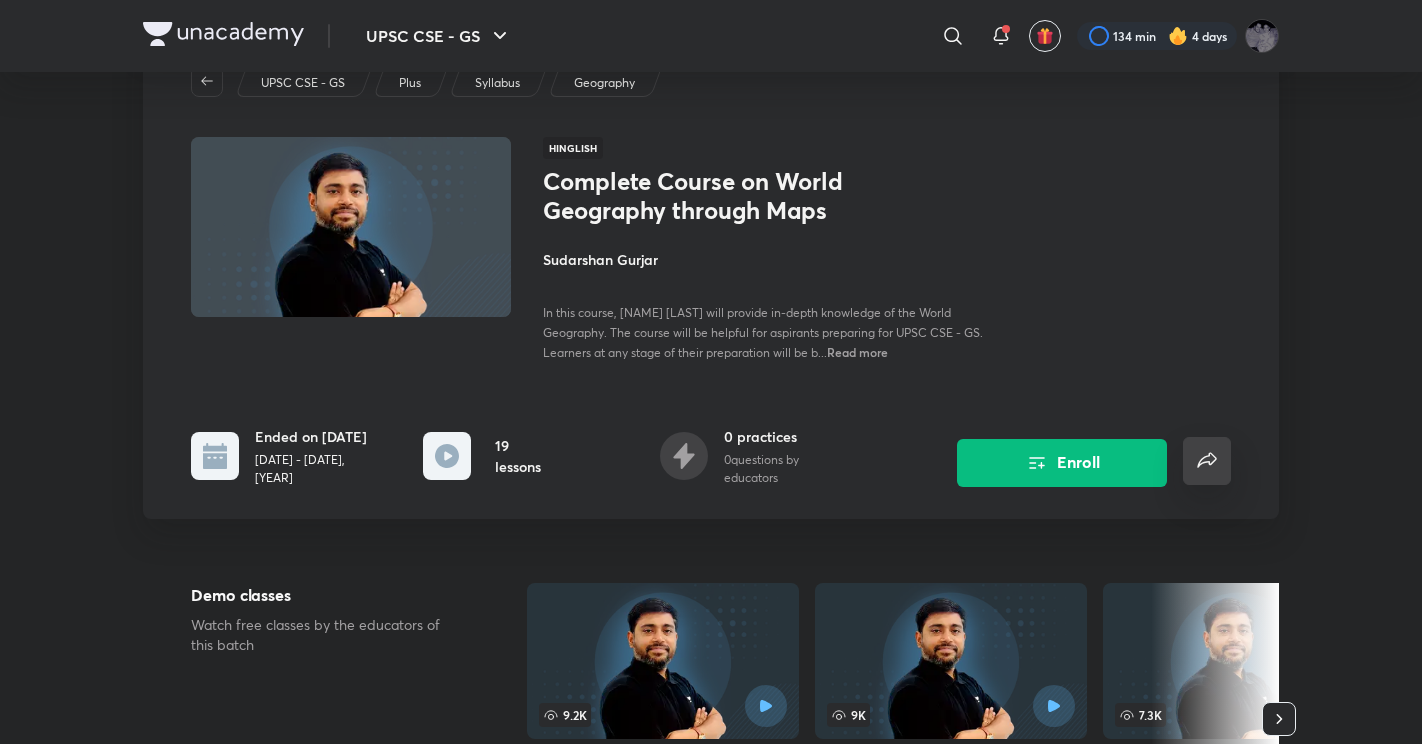 click 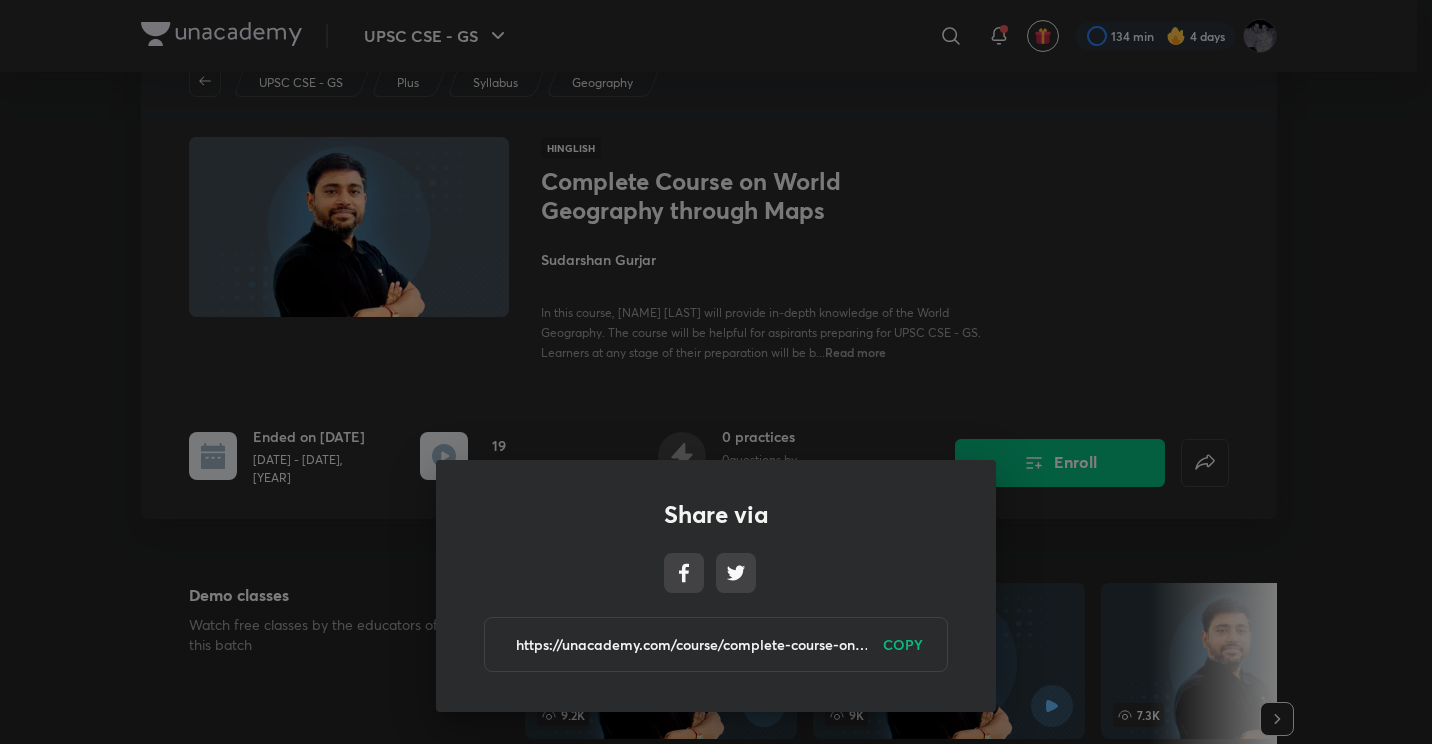 click on "Share via https://unacademy.com/course/complete-course-on-world-geography-through-maps/VFQKPJ3E COPY" at bounding box center (716, 372) 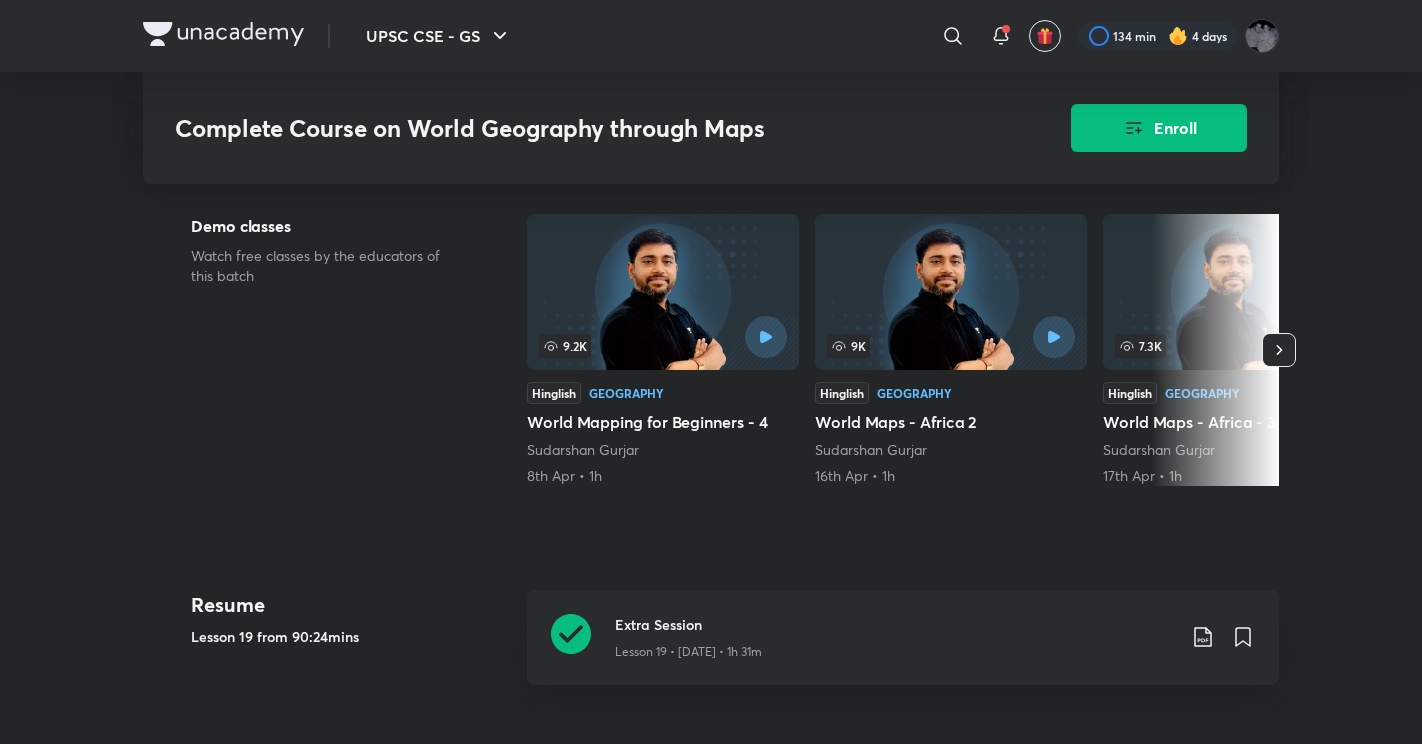 scroll, scrollTop: 436, scrollLeft: 0, axis: vertical 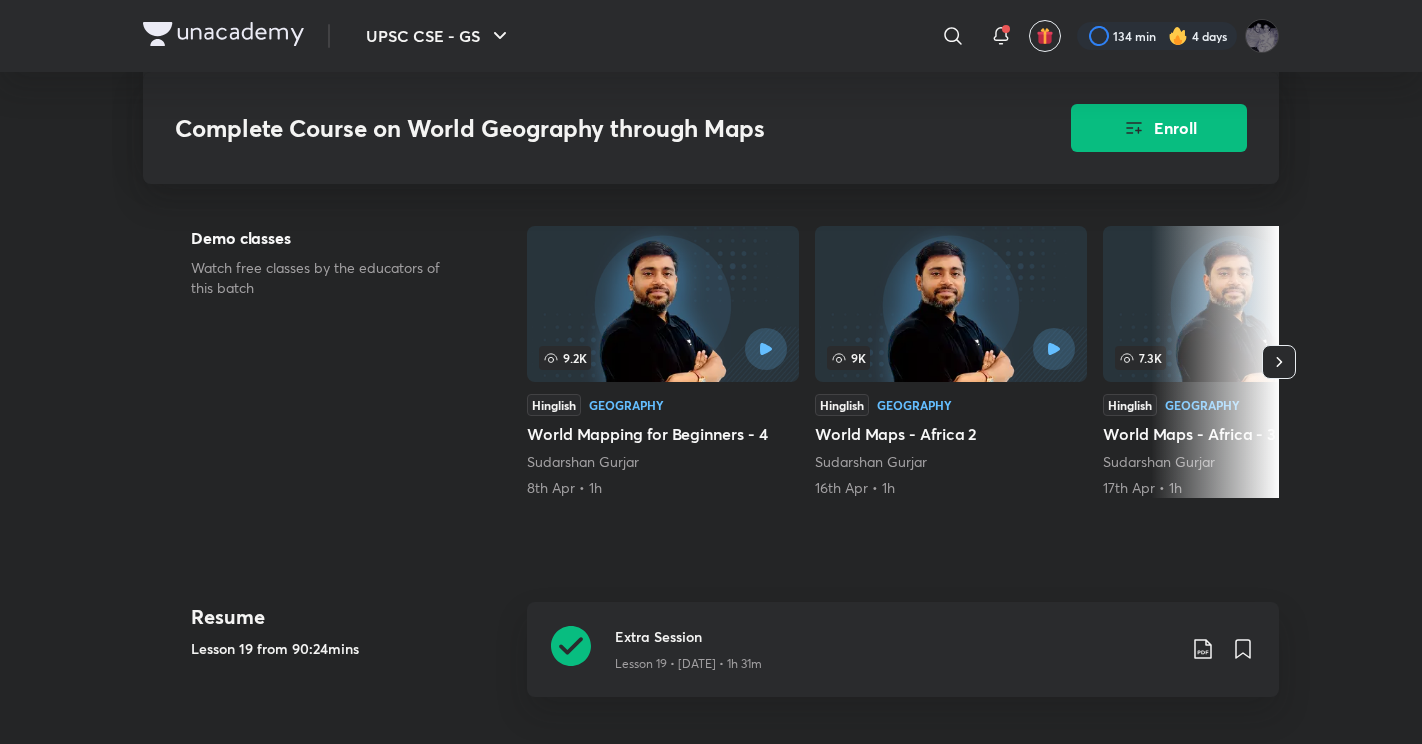 click on "Complete Course on World Geography through Maps" at bounding box center [566, 128] 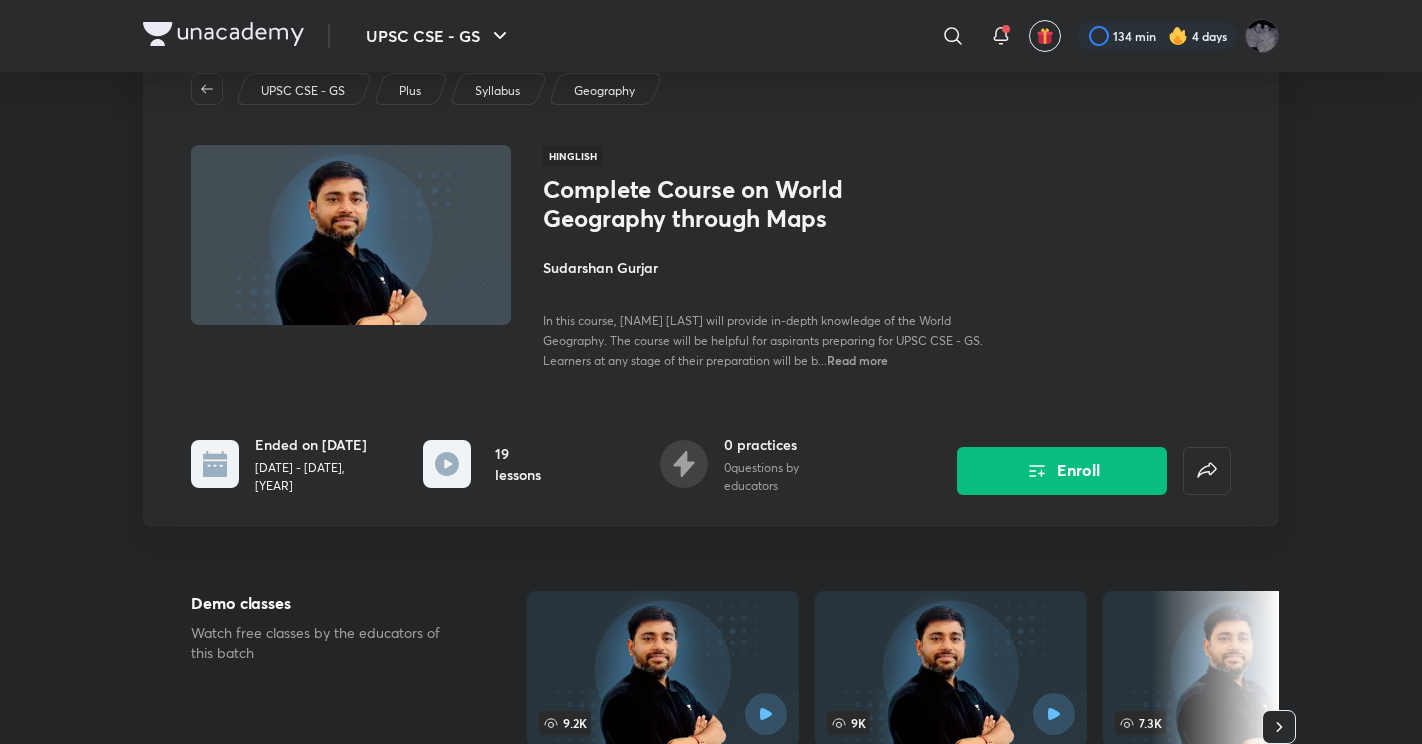scroll, scrollTop: 0, scrollLeft: 0, axis: both 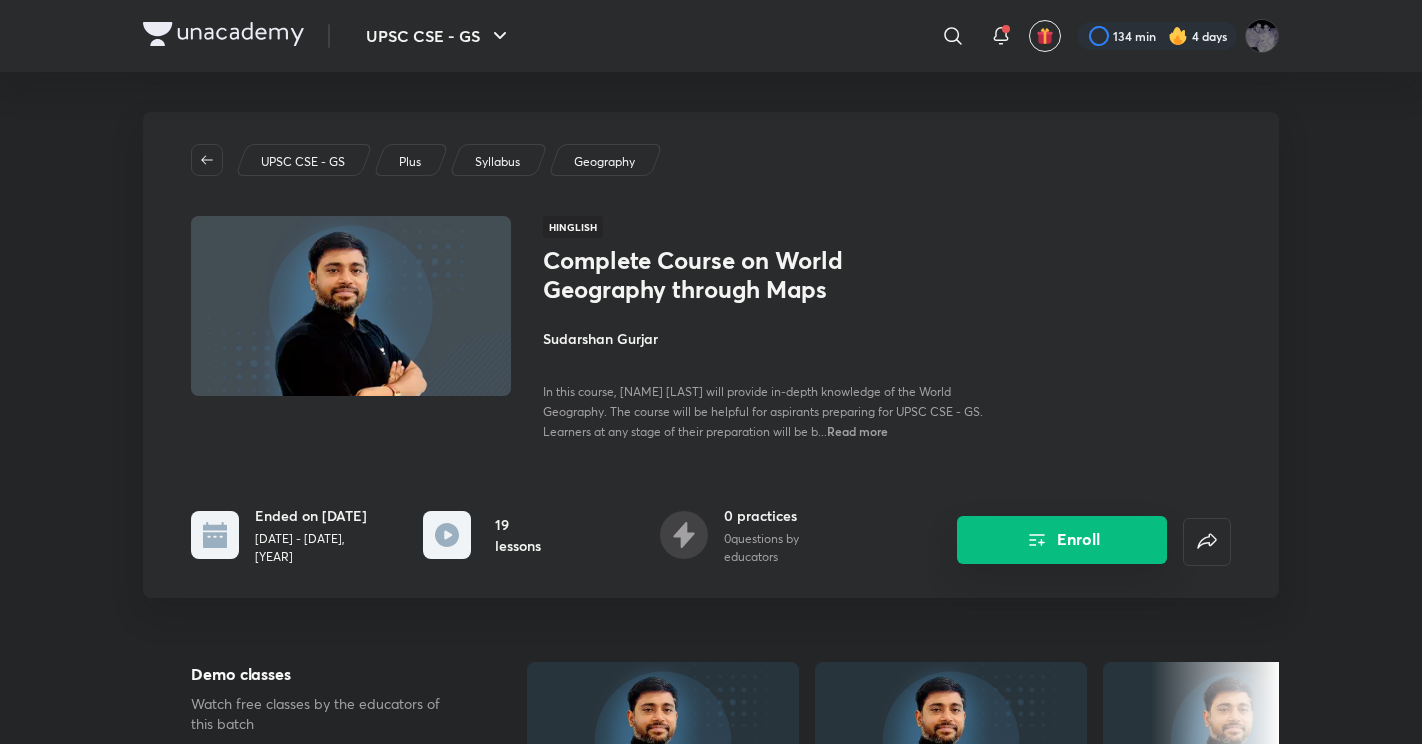 click 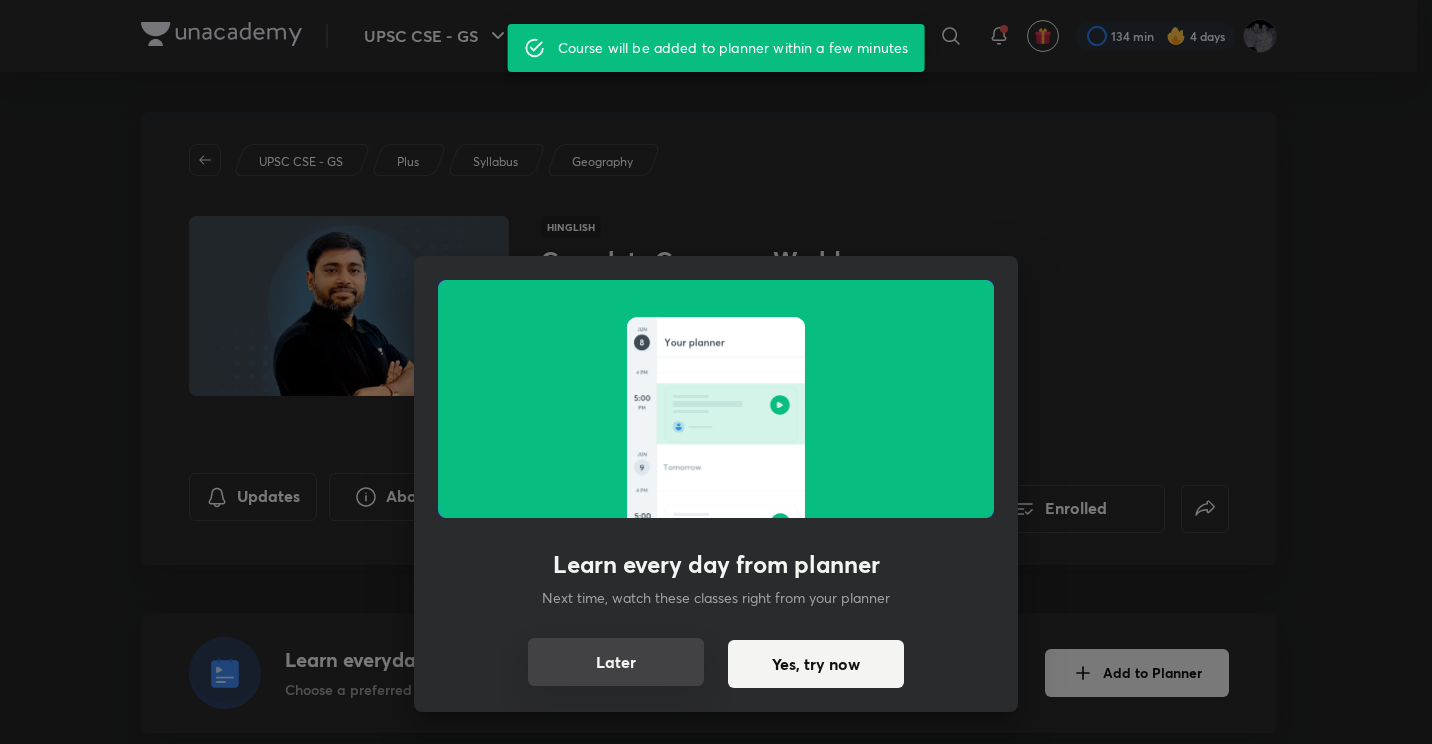 click on "Later" at bounding box center [616, 662] 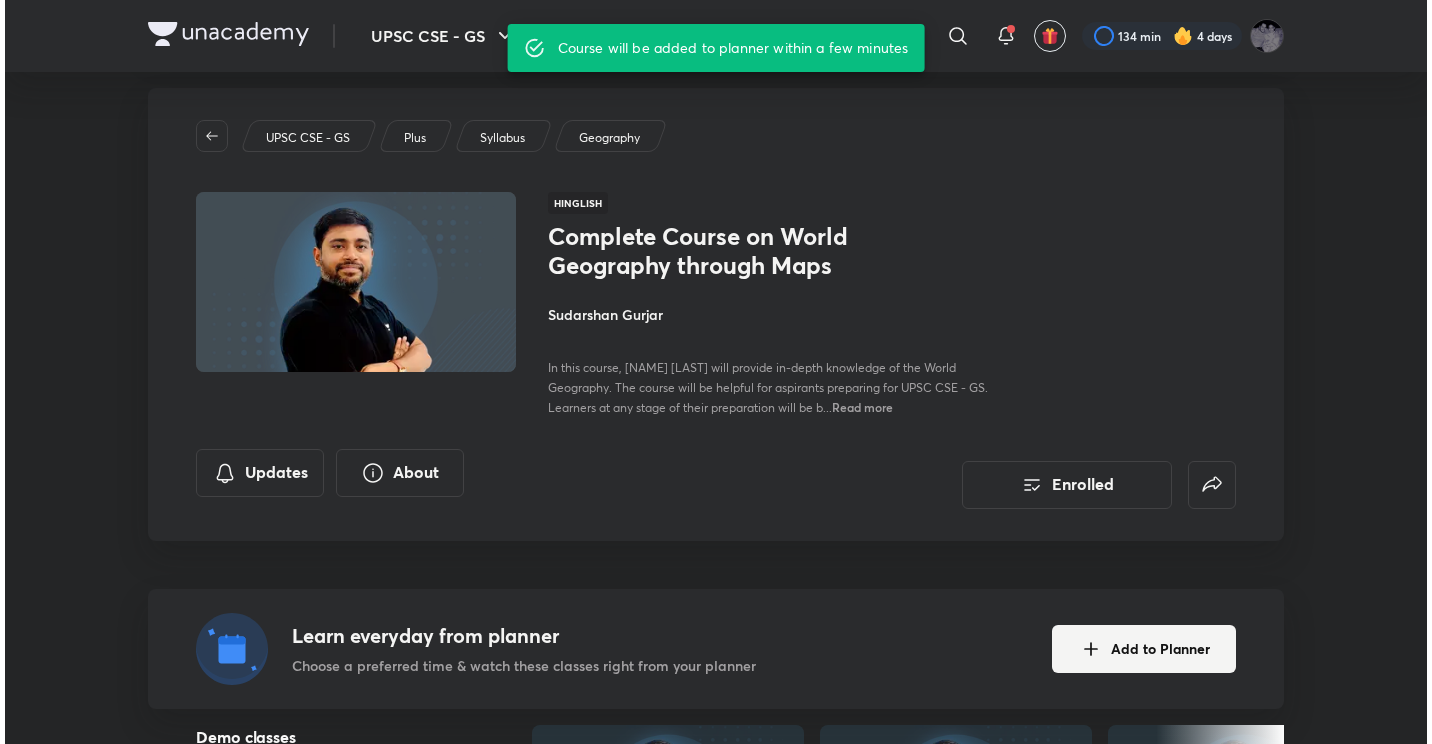 scroll, scrollTop: 26, scrollLeft: 0, axis: vertical 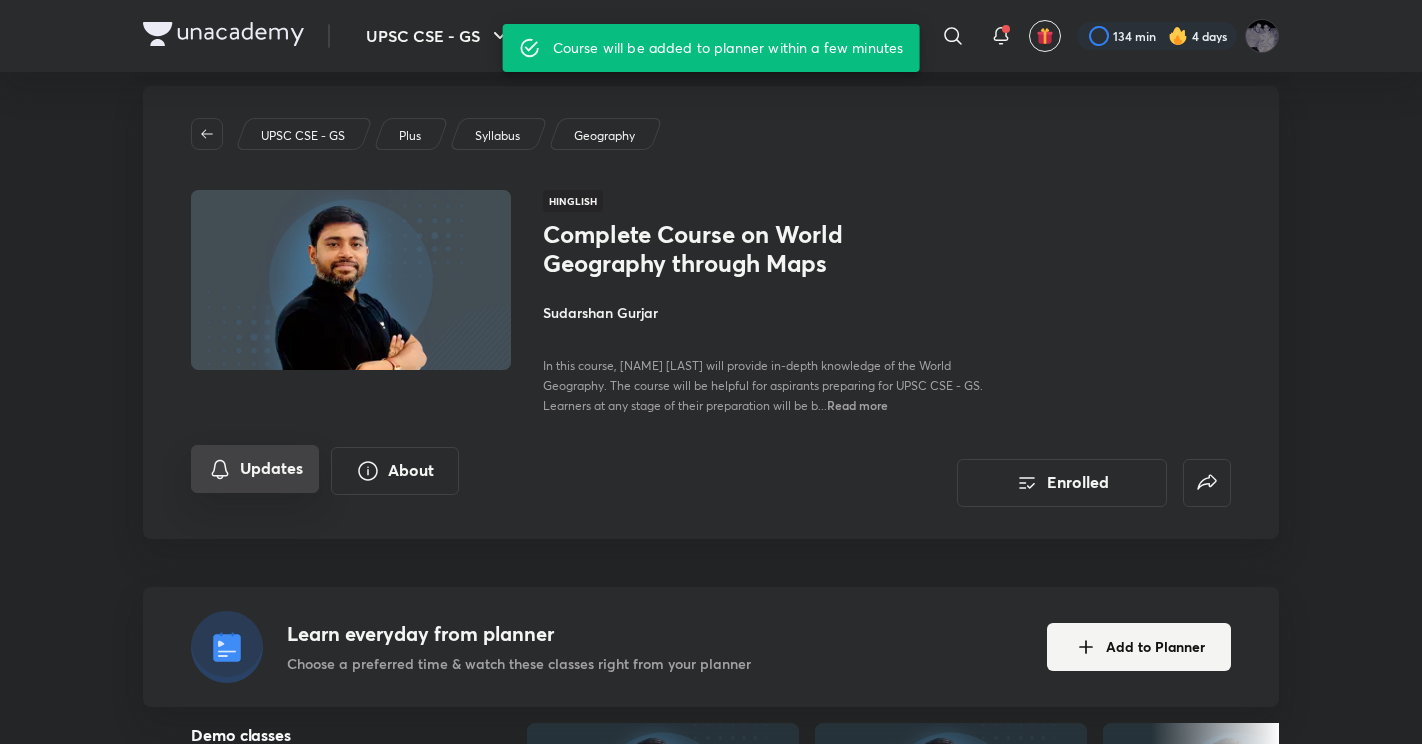 click on "Updates" at bounding box center [255, 469] 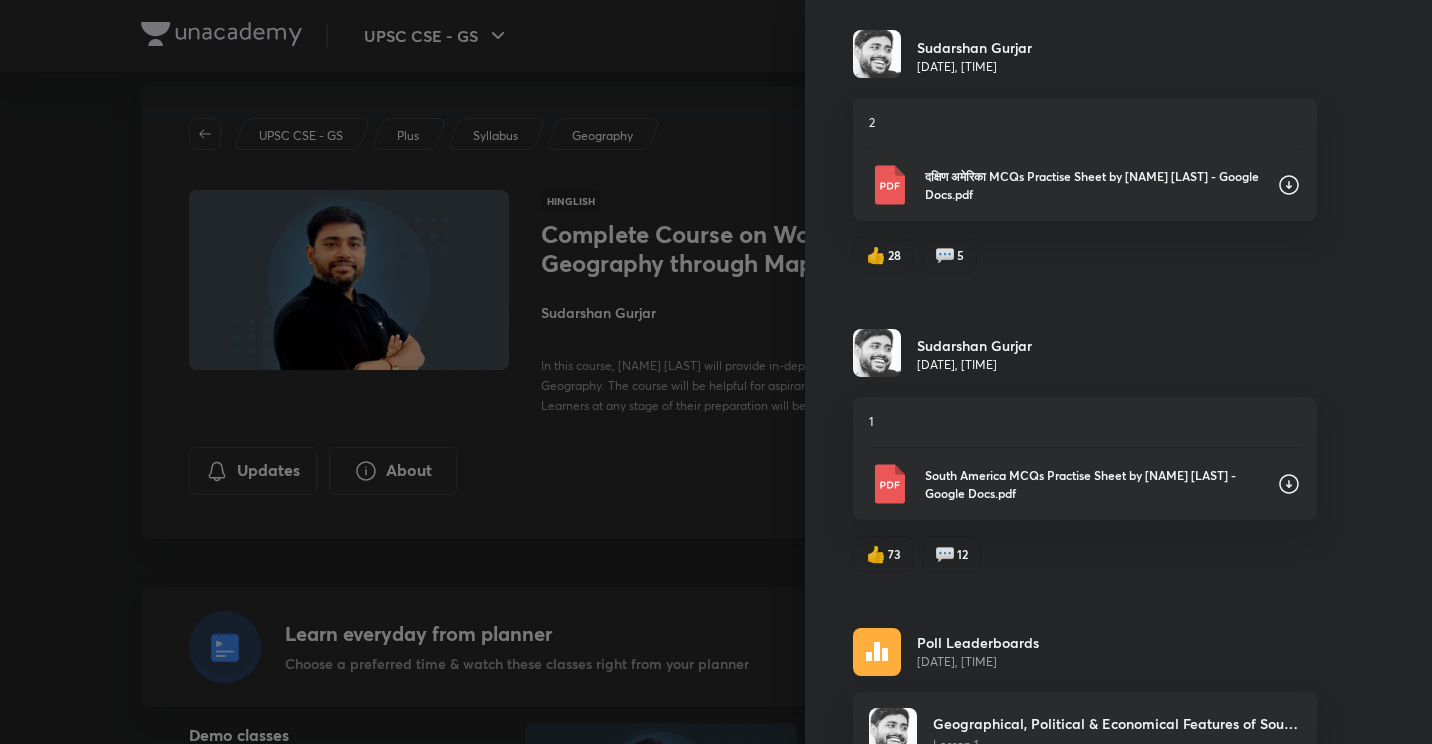 scroll, scrollTop: 3494, scrollLeft: 0, axis: vertical 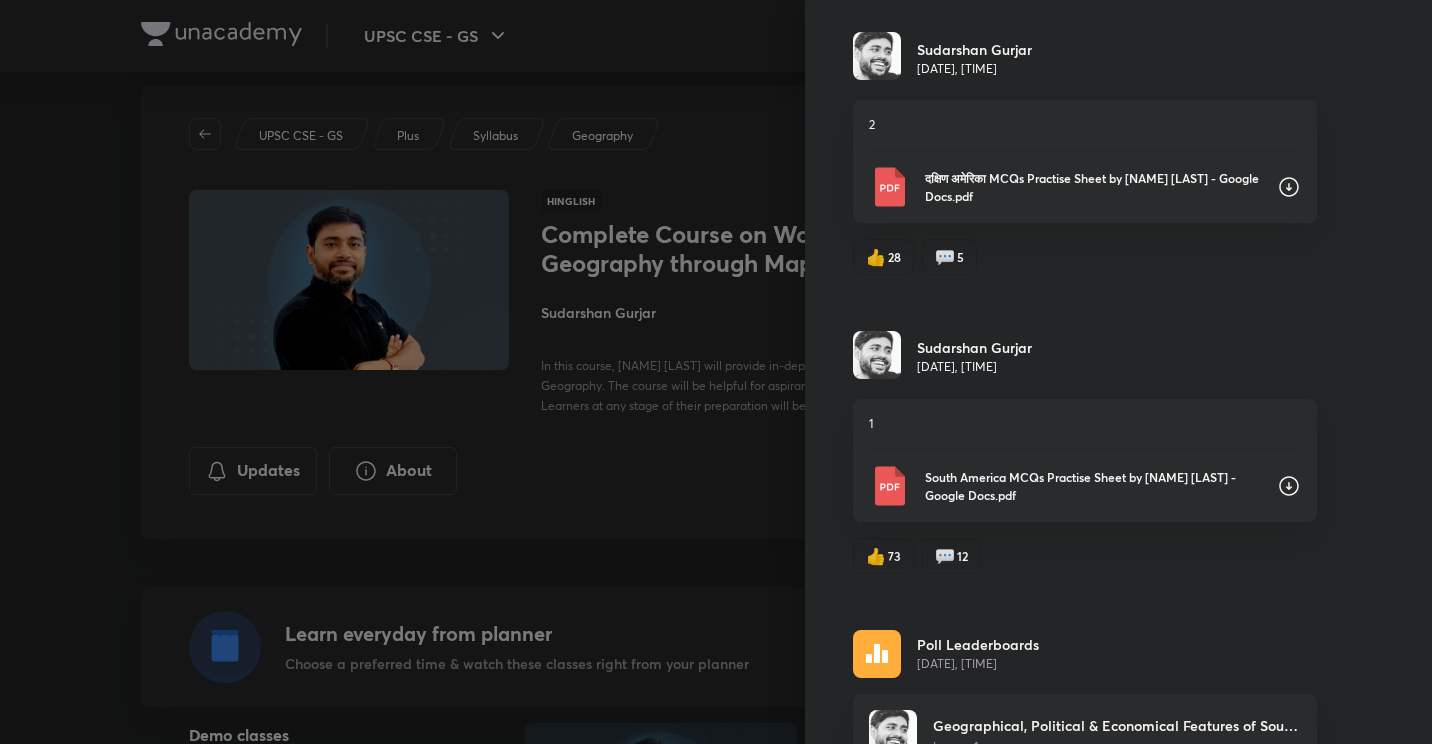 click 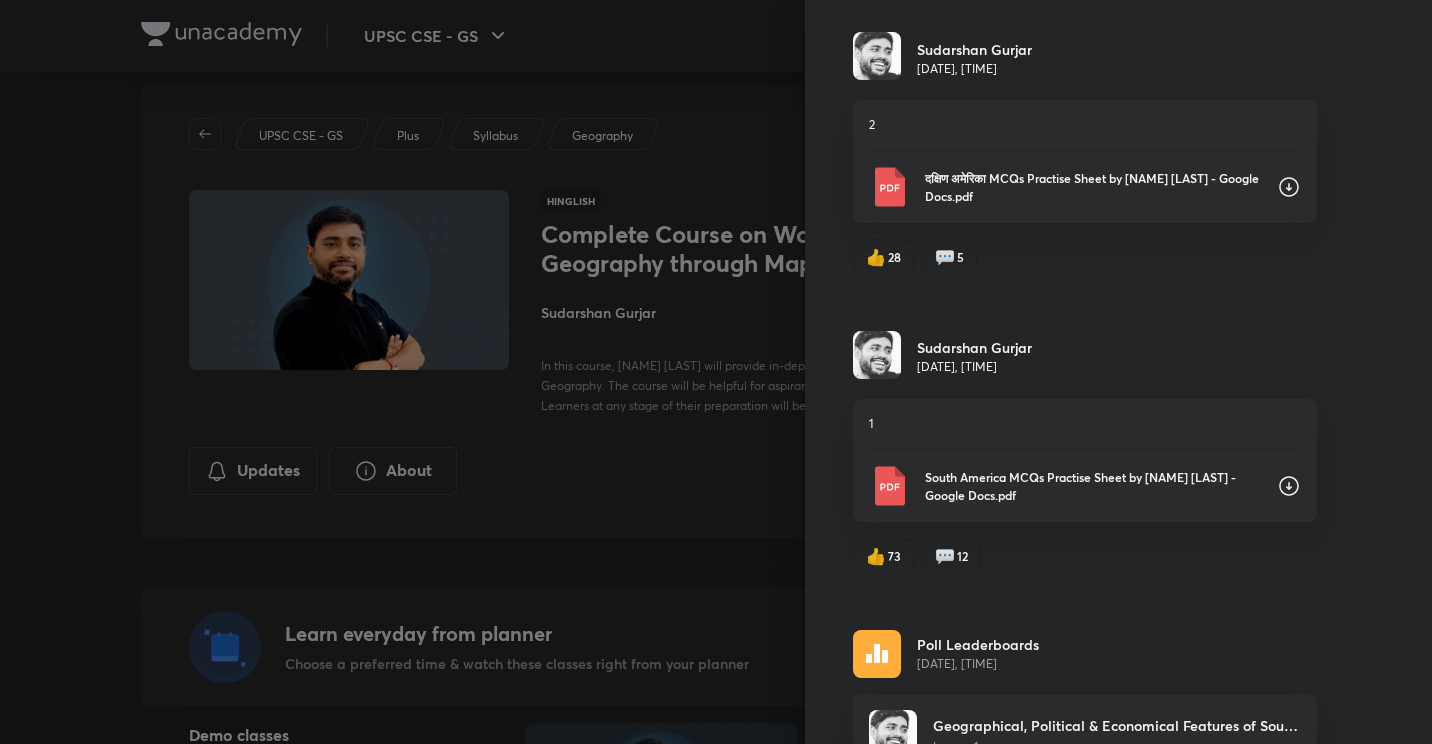 click on "Updates All updates [NAME] [LAST] [DATE], [TIME] 1 एशिया महाद्वीप MCQs - Google Docs.pdf 👍 9 💬 2 [NAME] [LAST] [DATE], [TIME] 1 WORLD MAPS asia - Google Docs.pdf 👍 15 💬 2 [NAME] [LAST] [DATE], [TIME] 3 Australia + New Zealand - Google Docs.pdf 👍 12 💬 1 [NAME] [LAST] [DATE], [TIME] 3 Australia and New Zealand MCQs - Google Docs.pdf 👍 11 💬 1 [NAME] [LAST] [DATE], [TIME] 3 Australia + New Zealand - Google Docs.pdf 👍 11 💬 1 [NAME] [LAST] [DATE], [TIME] 2 उत्तरी अमेरिका MCQs WORLD MAPS - Google Docs.pdf 👍 6 💬 Comment [NAME] [LAST] [DATE], [TIME] 1 WORLD MAPS North America - Google Docs.pdf 👍 11 💬 2 [NAME] [LAST] [DATE], [TIME] 4 WORLD MAPS Europe BY [NAME] [LAST] - Google Docs.pdf 👍 29 💬 4 [NAME] [LAST] [DATE], [TIME] 3 यूरोप महाद्वीप mcq - Google Docs.pdf 👍 17 💬 Comment [NAME] [LAST] [DATE], [TIME] 2 👍 26 💬 3 [NAME] [LAST] 1 👍 10" at bounding box center (1118, 372) 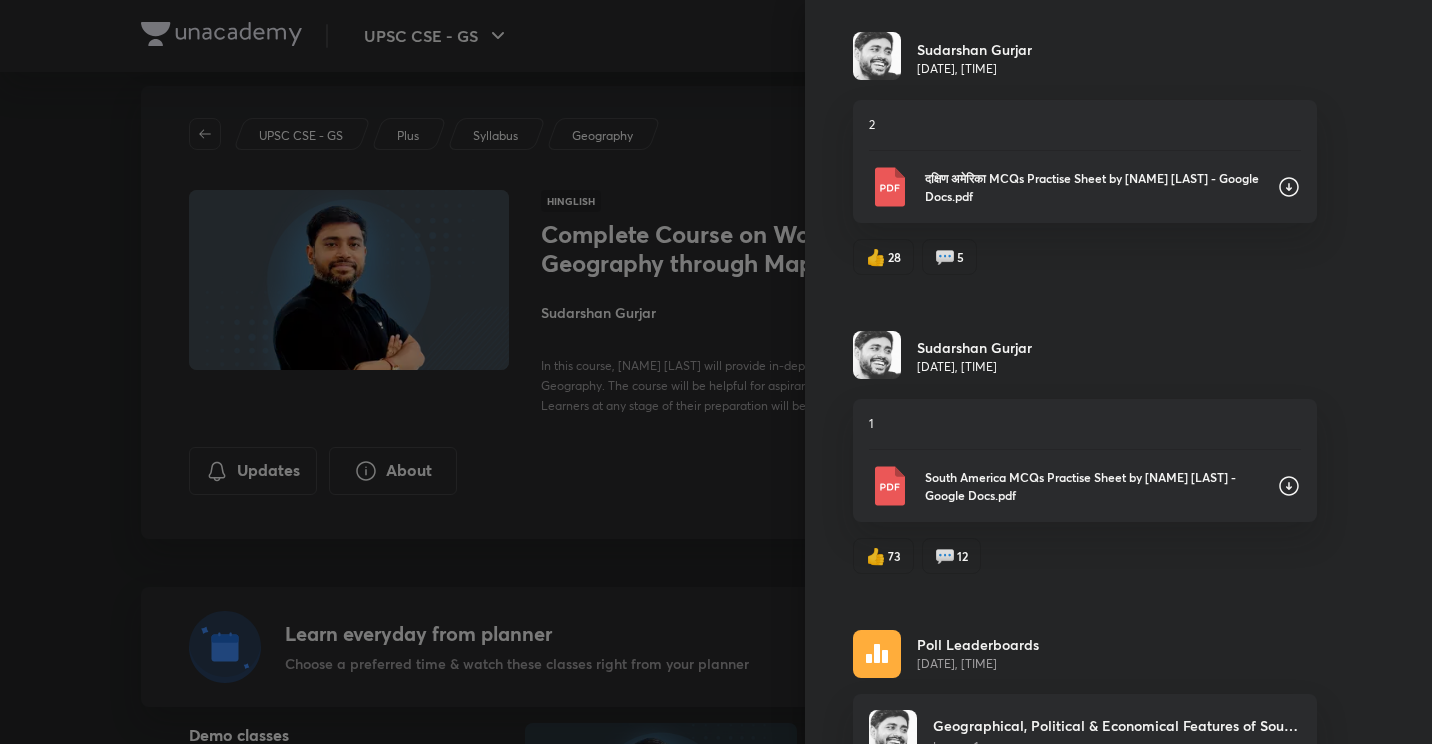 click 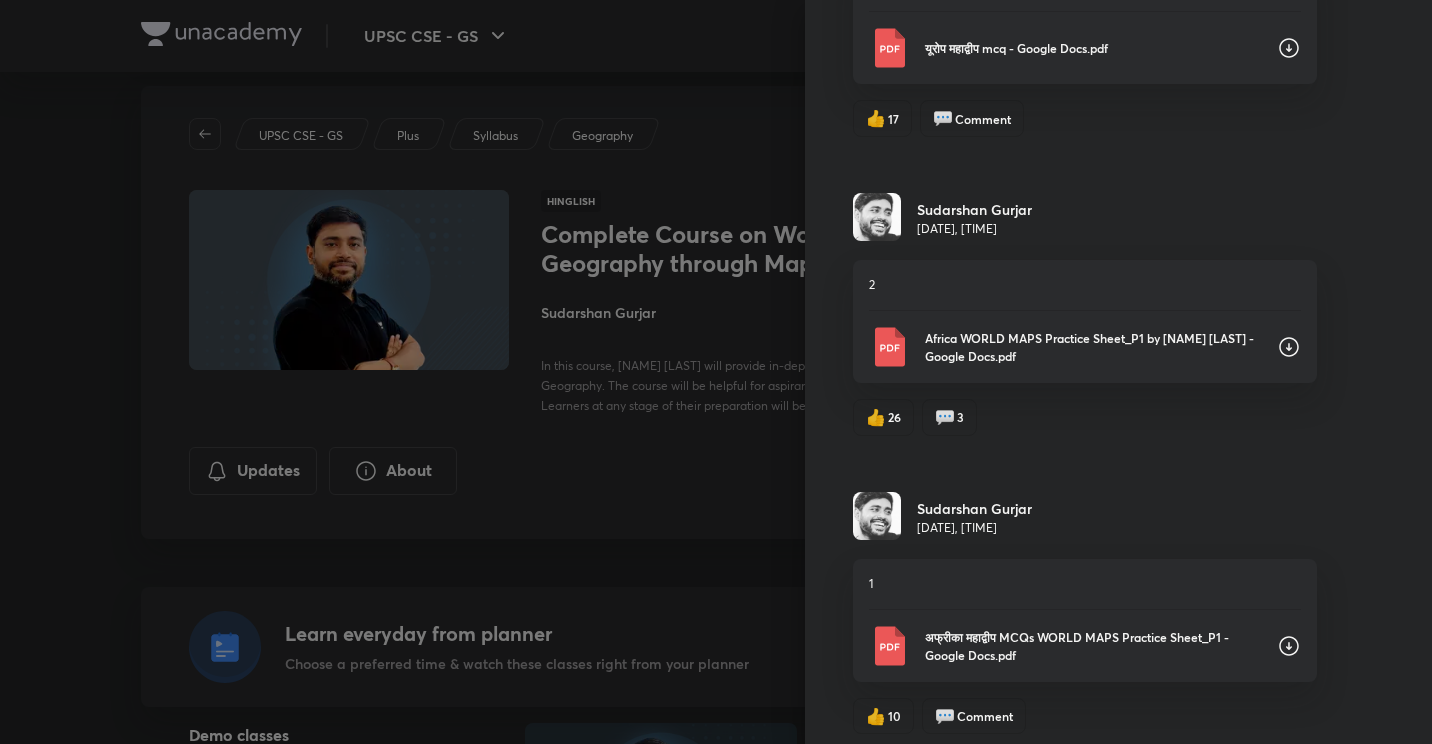 scroll, scrollTop: 2735, scrollLeft: 0, axis: vertical 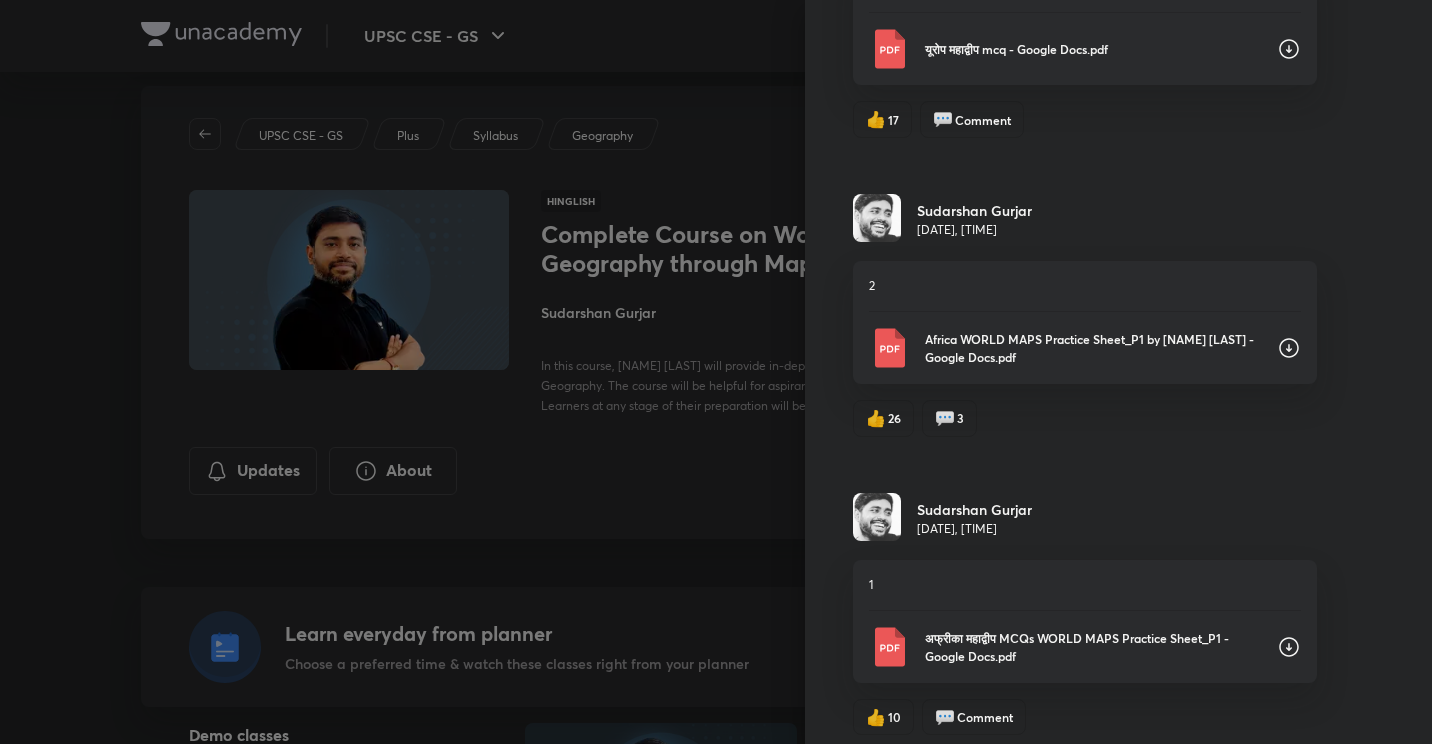 click 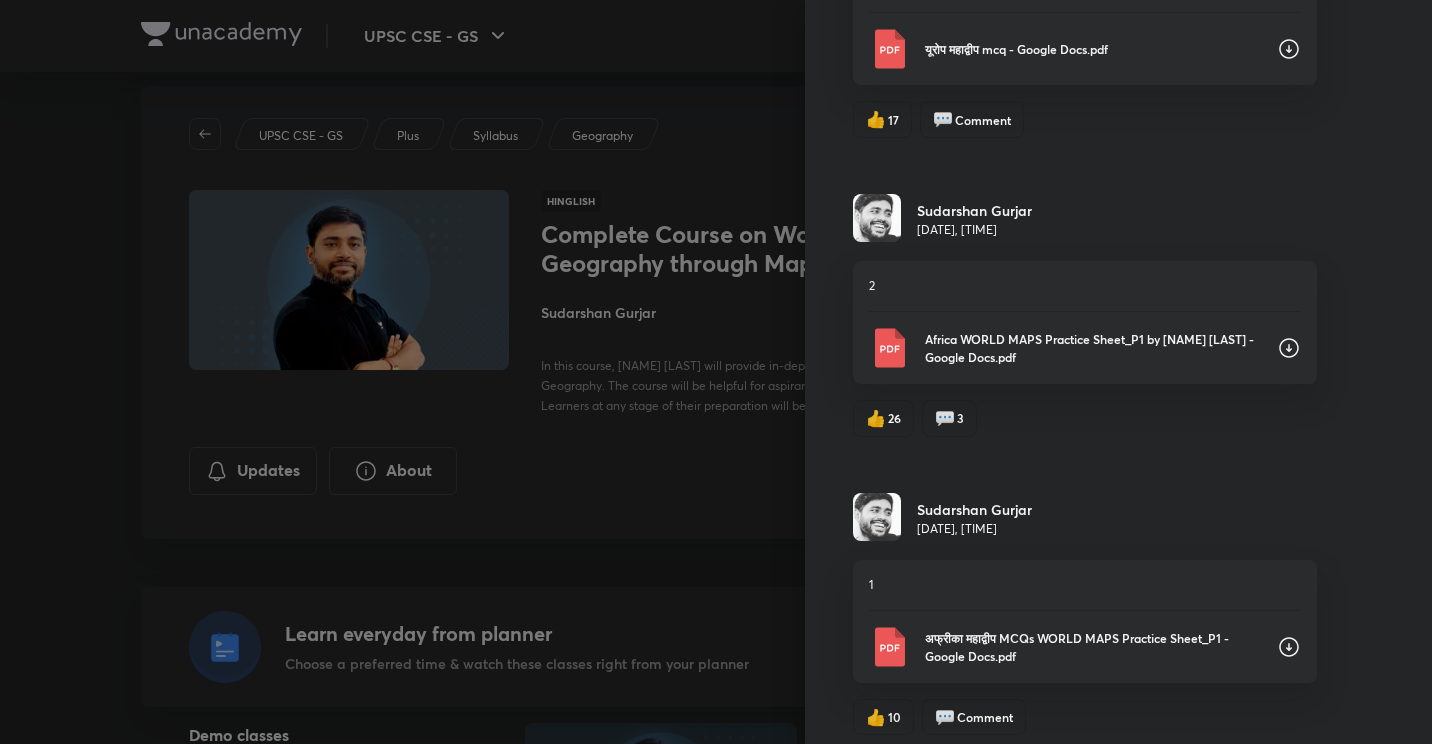 click on "Africa WORLD MAPS Practice Sheet_P1 by [NAME] [LAST] - Google Docs.pdf" at bounding box center (1085, 348) 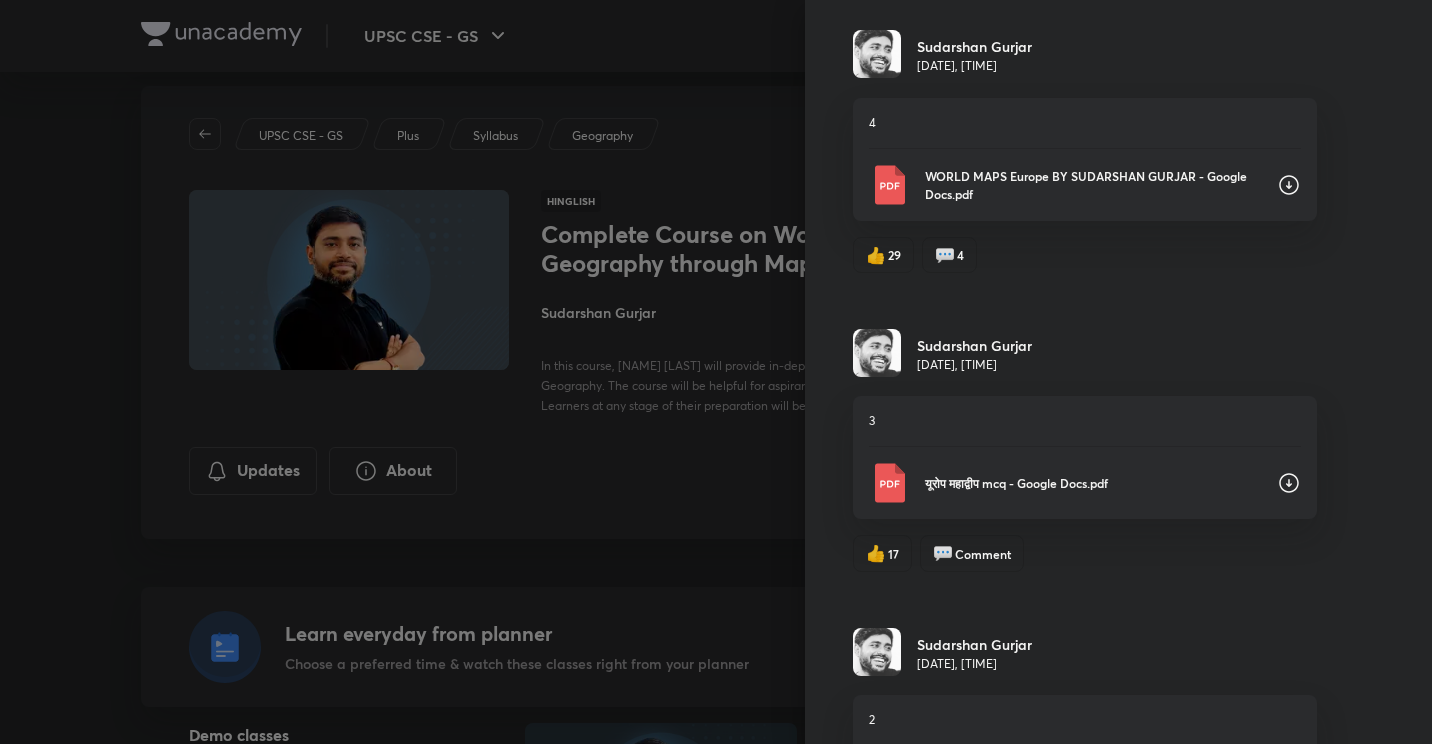scroll, scrollTop: 2295, scrollLeft: 0, axis: vertical 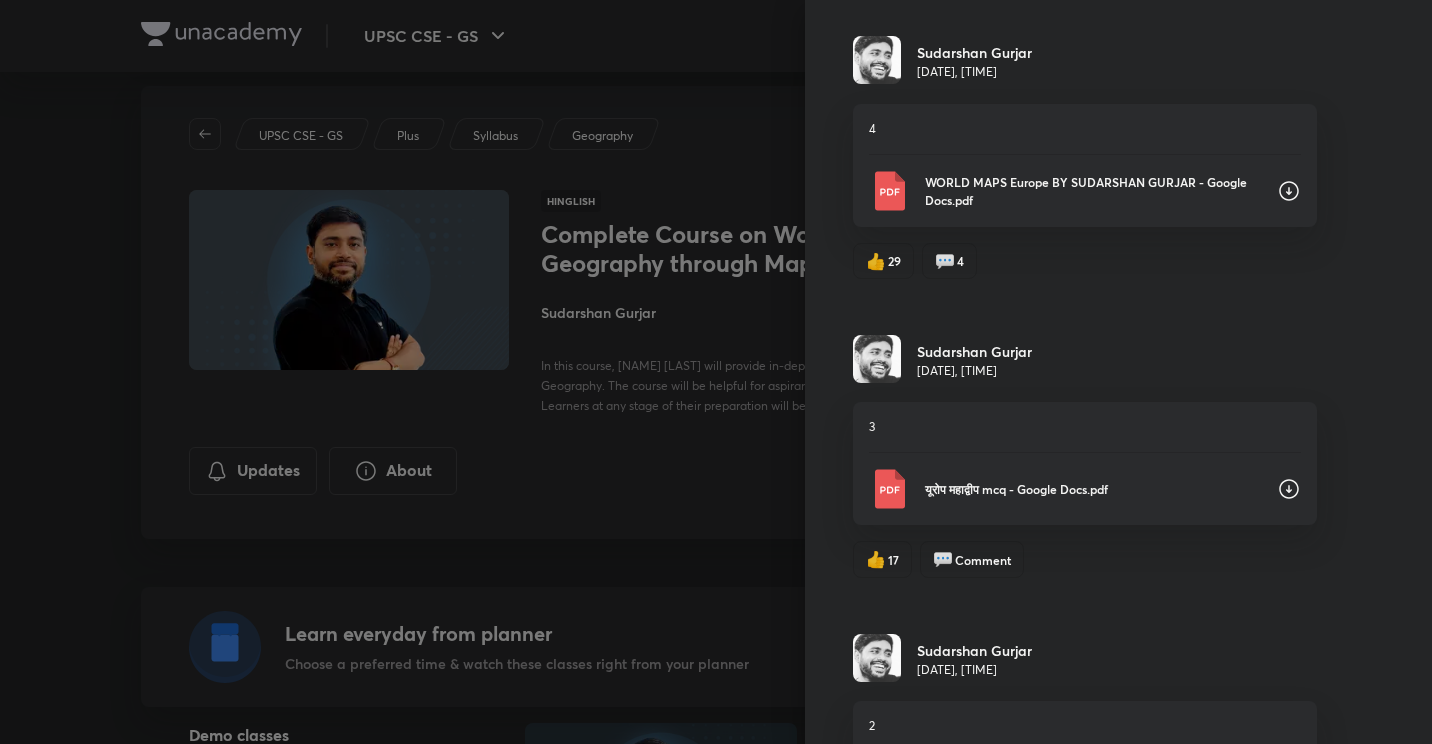 click 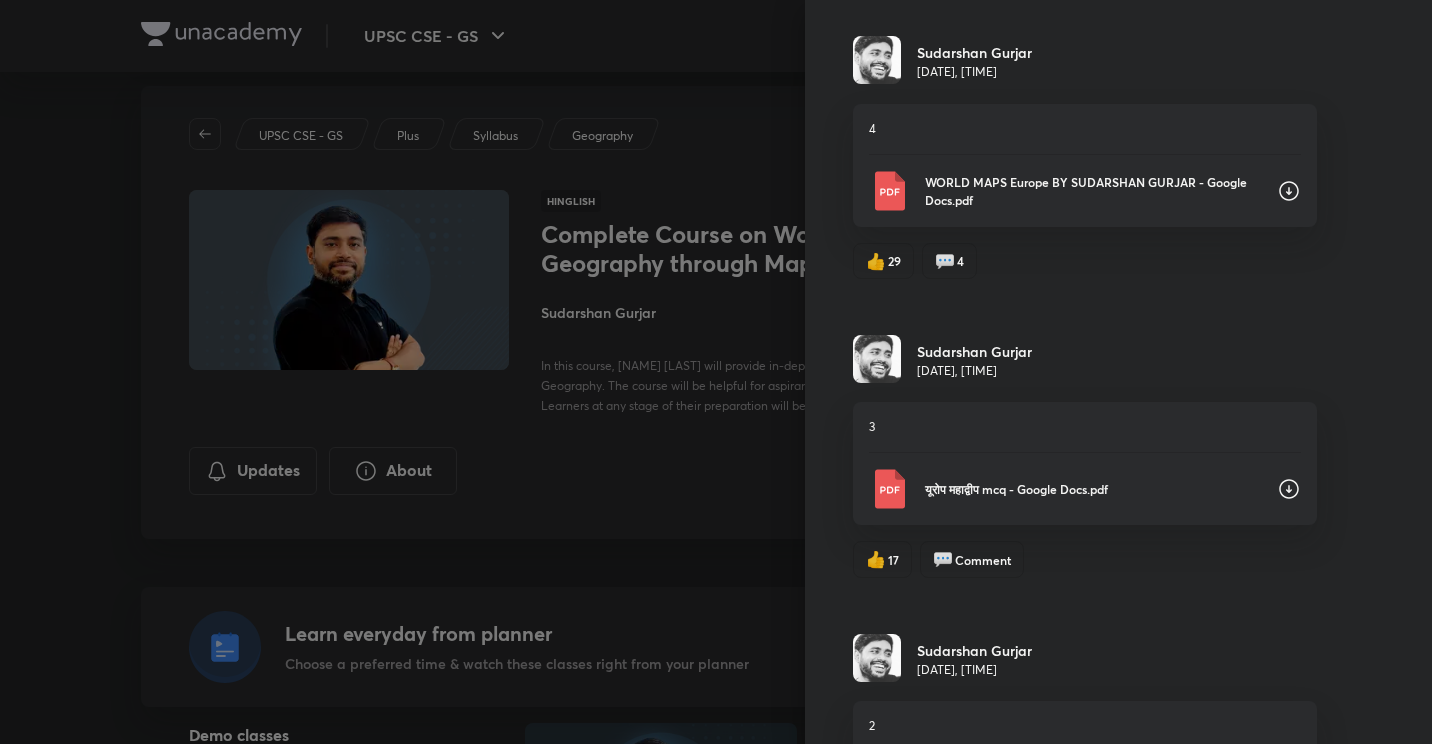click on "Updates All updates [NAME] [LAST] [DATE], [TIME] 1 एशिया महाद्वीप MCQs - Google Docs.pdf 👍 9 💬 2 [NAME] [LAST] [DATE], [TIME] 1 WORLD MAPS asia - Google Docs.pdf 👍 15 💬 2 [NAME] [LAST] [DATE], [TIME] 3 Australia + New Zealand - Google Docs.pdf 👍 12 💬 1 [NAME] [LAST] [DATE], [TIME] 3 Australia and New Zealand MCQs - Google Docs.pdf 👍 11 💬 1 [NAME] [LAST] [DATE], [TIME] 3 Australia + New Zealand - Google Docs.pdf 👍 11 💬 1 [NAME] [LAST] [DATE], [TIME] 2 उत्तरी अमेरिका MCQs WORLD MAPS - Google Docs.pdf 👍 6 💬 Comment [NAME] [LAST] [DATE], [TIME] 1 WORLD MAPS North America - Google Docs.pdf 👍 11 💬 2 [NAME] [LAST] [DATE], [TIME] 4 WORLD MAPS Europe BY [NAME] [LAST] - Google Docs.pdf 👍 29 💬 4 [NAME] [LAST] [DATE], [TIME] 3 यूरोप महाद्वीप mcq - Google Docs.pdf 👍 17 💬 Comment [NAME] [LAST] [DATE], [TIME] 2 👍 26 💬 3 [NAME] [LAST] 1 👍 10" at bounding box center [1118, 372] 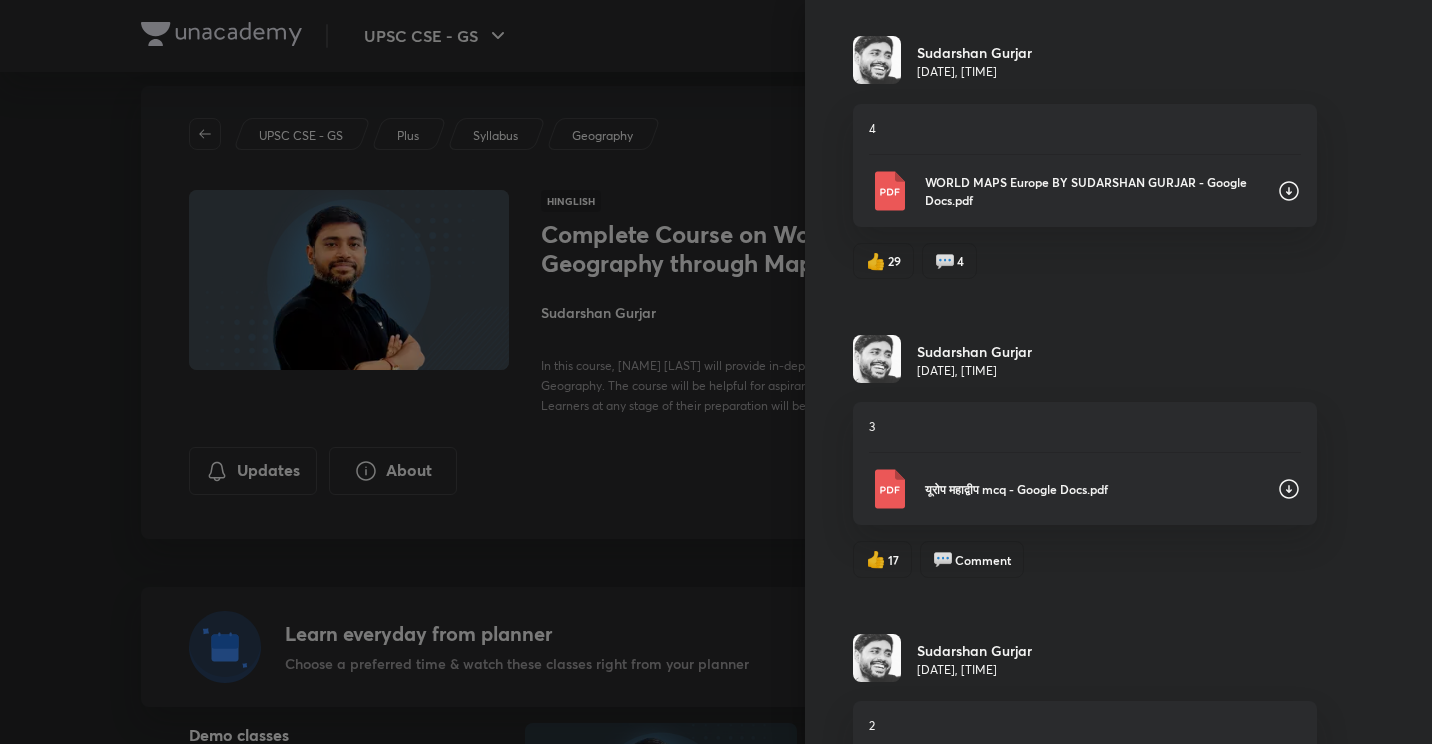 click on "Updates All updates [NAME] [LAST] [DATE], [TIME] 1 एशिया महाद्वीप MCQs - Google Docs.pdf 👍 9 💬 2 [NAME] [LAST] [DATE], [TIME] 1 WORLD MAPS asia - Google Docs.pdf 👍 15 💬 2 [NAME] [LAST] [DATE], [TIME] 3 Australia + New Zealand - Google Docs.pdf 👍 12 💬 1 [NAME] [LAST] [DATE], [TIME] 3 Australia and New Zealand MCQs - Google Docs.pdf 👍 11 💬 1 [NAME] [LAST] [DATE], [TIME] 3 Australia + New Zealand - Google Docs.pdf 👍 11 💬 1 [NAME] [LAST] [DATE], [TIME] 2 उत्तरी अमेरिका MCQs WORLD MAPS - Google Docs.pdf 👍 6 💬 Comment [NAME] [LAST] [DATE], [TIME] 1 WORLD MAPS North America - Google Docs.pdf 👍 11 💬 2 [NAME] [LAST] [DATE], [TIME] 4 WORLD MAPS Europe BY [NAME] [LAST] - Google Docs.pdf 👍 29 💬 4 [NAME] [LAST] [DATE], [TIME] 3 यूरोप महाद्वीप mcq - Google Docs.pdf 👍 17 💬 Comment [NAME] [LAST] [DATE], [TIME] 2 👍 26 💬 3 [NAME] [LAST] 1 👍 10" at bounding box center [1118, 372] 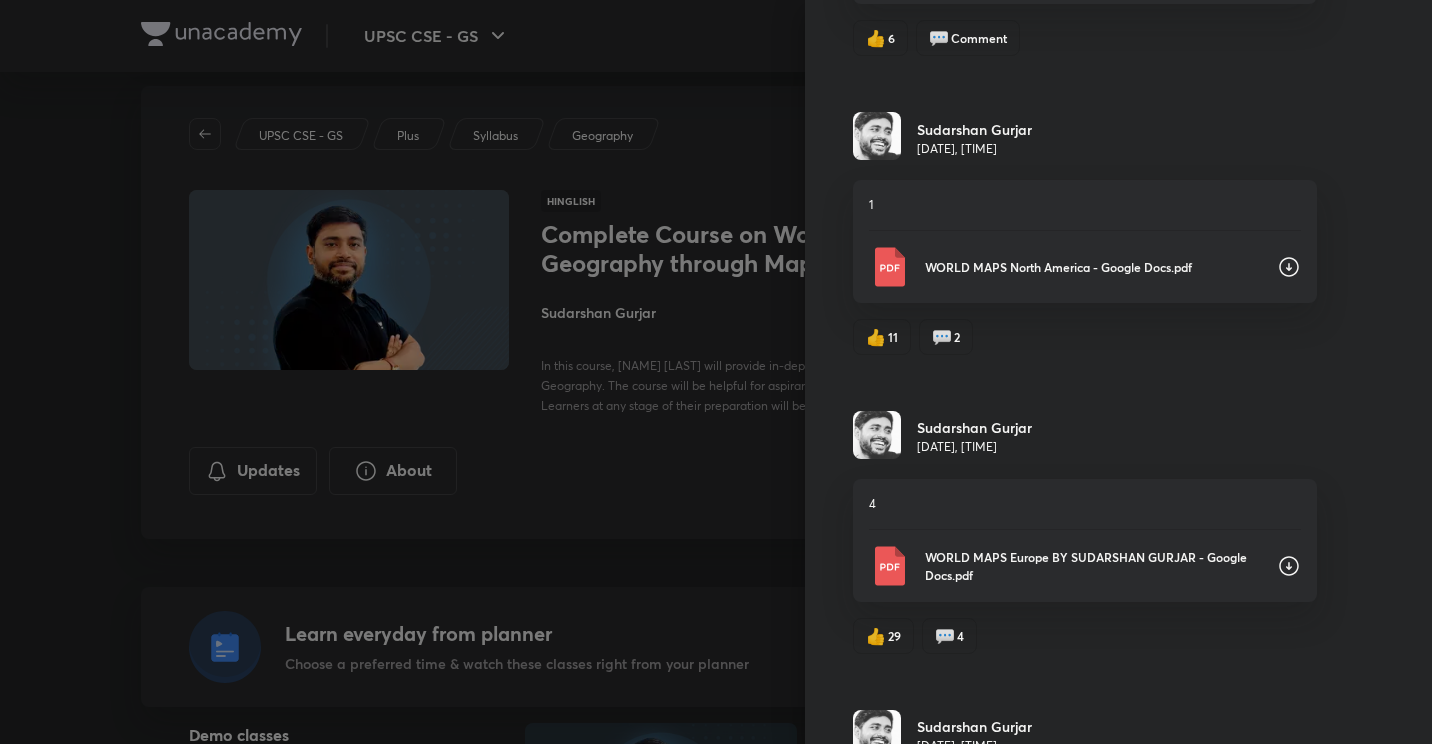 scroll, scrollTop: 1917, scrollLeft: 0, axis: vertical 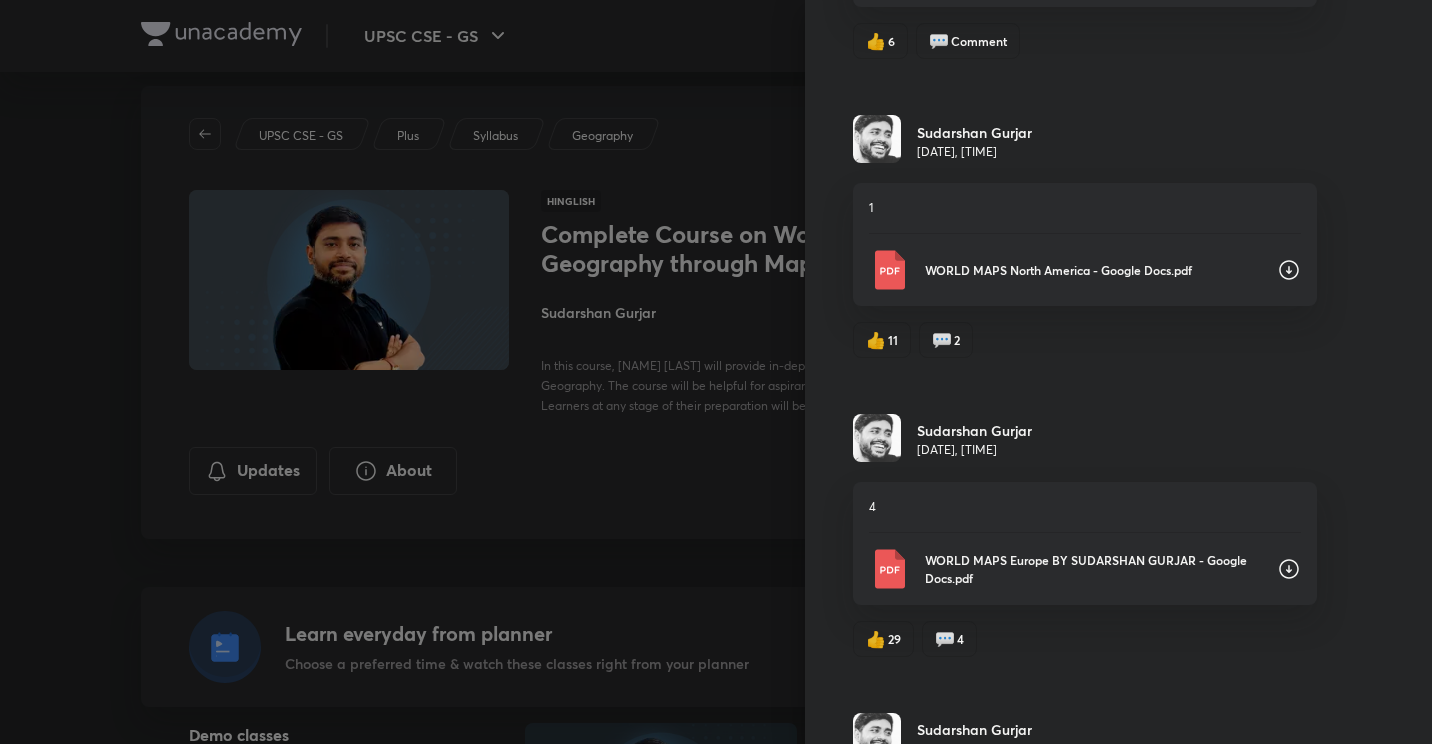 click 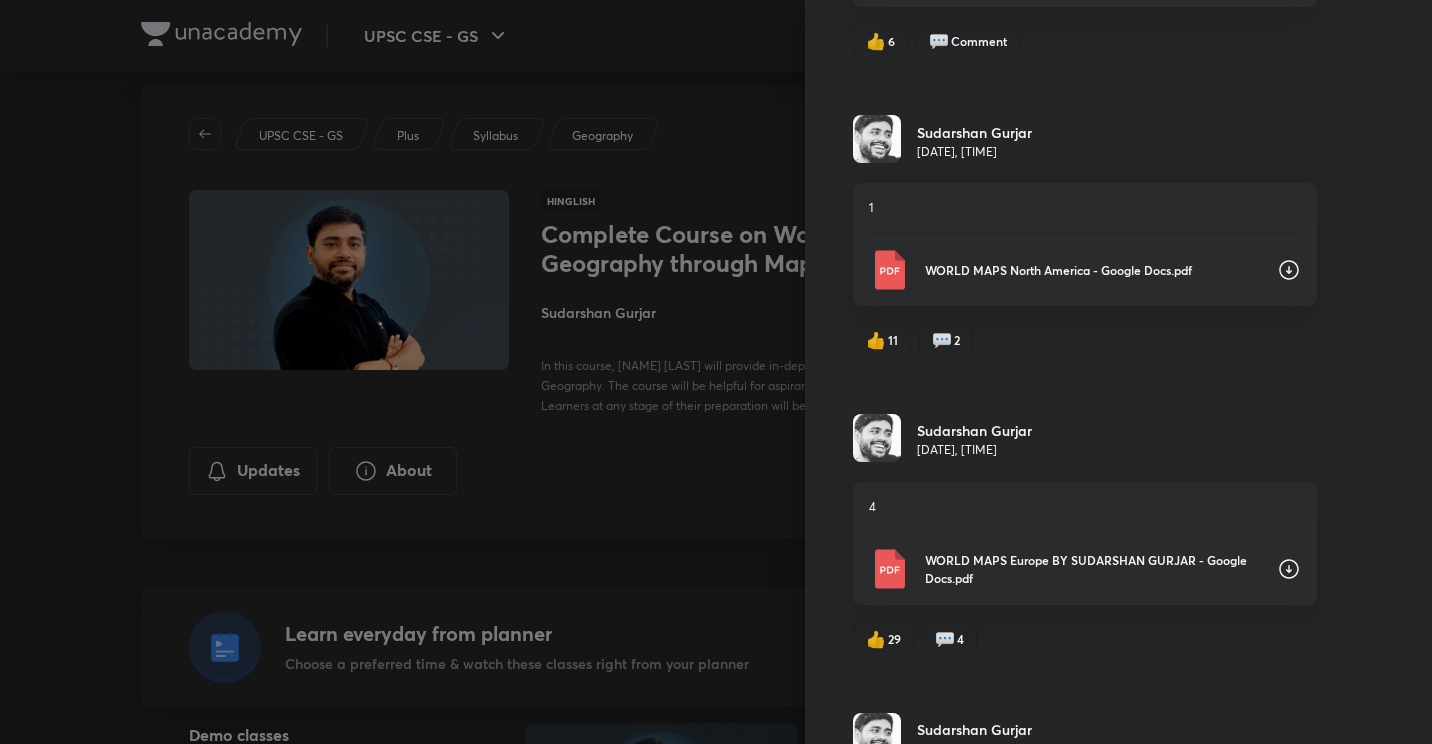 click on "Updates All updates [NAME] [LAST] [DATE], [TIME] 1 एशिया महाद्वीप MCQs - Google Docs.pdf 👍 9 💬 2 [NAME] [LAST] [DATE], [TIME] 1 WORLD MAPS asia - Google Docs.pdf 👍 15 💬 2 [NAME] [LAST] [DATE], [TIME] 3 Australia + New Zealand - Google Docs.pdf 👍 12 💬 1 [NAME] [LAST] [DATE], [TIME] 3 Australia and New Zealand MCQs - Google Docs.pdf 👍 11 💬 1 [NAME] [LAST] [DATE], [TIME] 3 Australia + New Zealand - Google Docs.pdf 👍 11 💬 1 [NAME] [LAST] [DATE], [TIME] 2 उत्तरी अमेरिका MCQs WORLD MAPS - Google Docs.pdf 👍 6 💬 Comment [NAME] [LAST] [DATE], [TIME] 1 WORLD MAPS North America - Google Docs.pdf 👍 11 💬 2 [NAME] [LAST] [DATE], [TIME] 4 WORLD MAPS Europe BY [NAME] [LAST] - Google Docs.pdf 👍 29 💬 4 [NAME] [LAST] [DATE], [TIME] 3 यूरोप महाद्वीप mcq - Google Docs.pdf 👍 17 💬 Comment [NAME] [LAST] [DATE], [TIME] 2 👍 26 💬 3 [NAME] [LAST] 1 👍 10" at bounding box center (1118, 372) 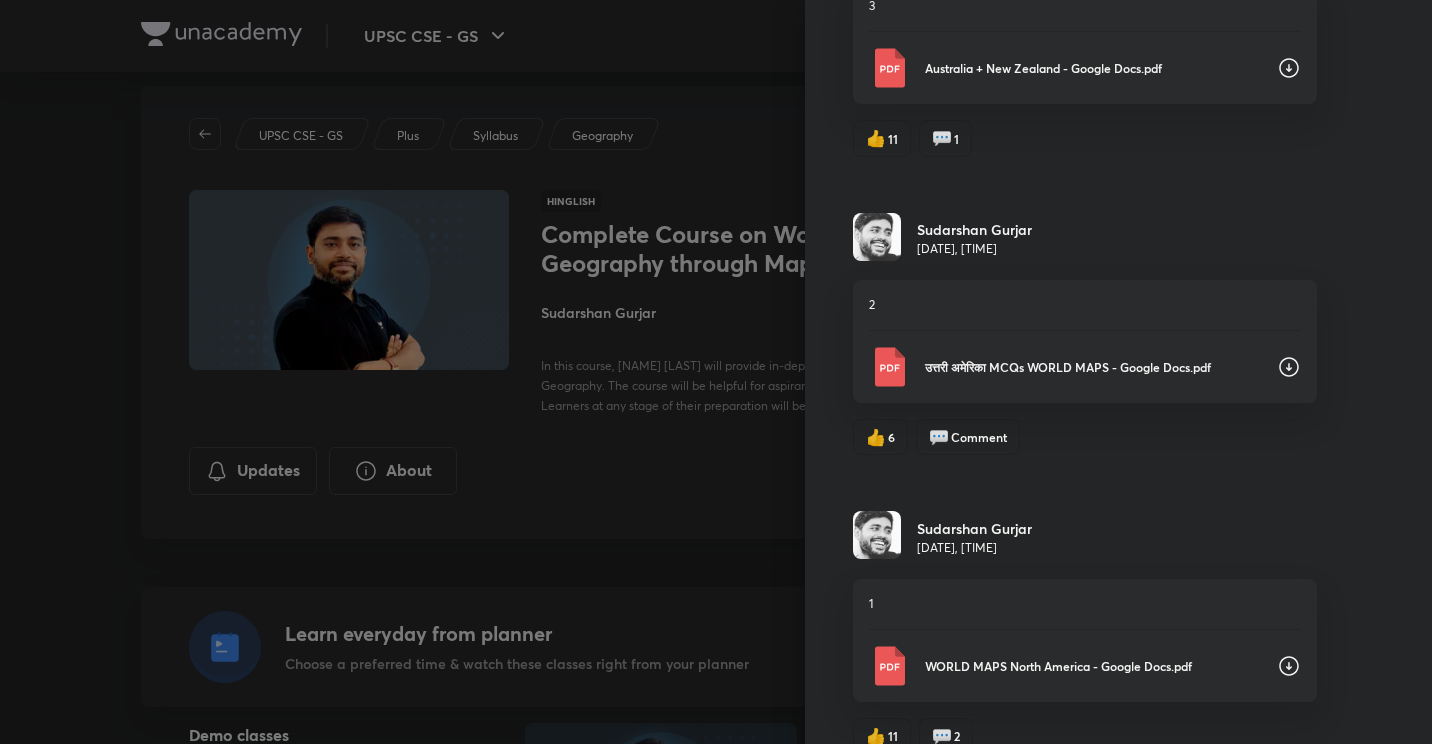 scroll, scrollTop: 1520, scrollLeft: 0, axis: vertical 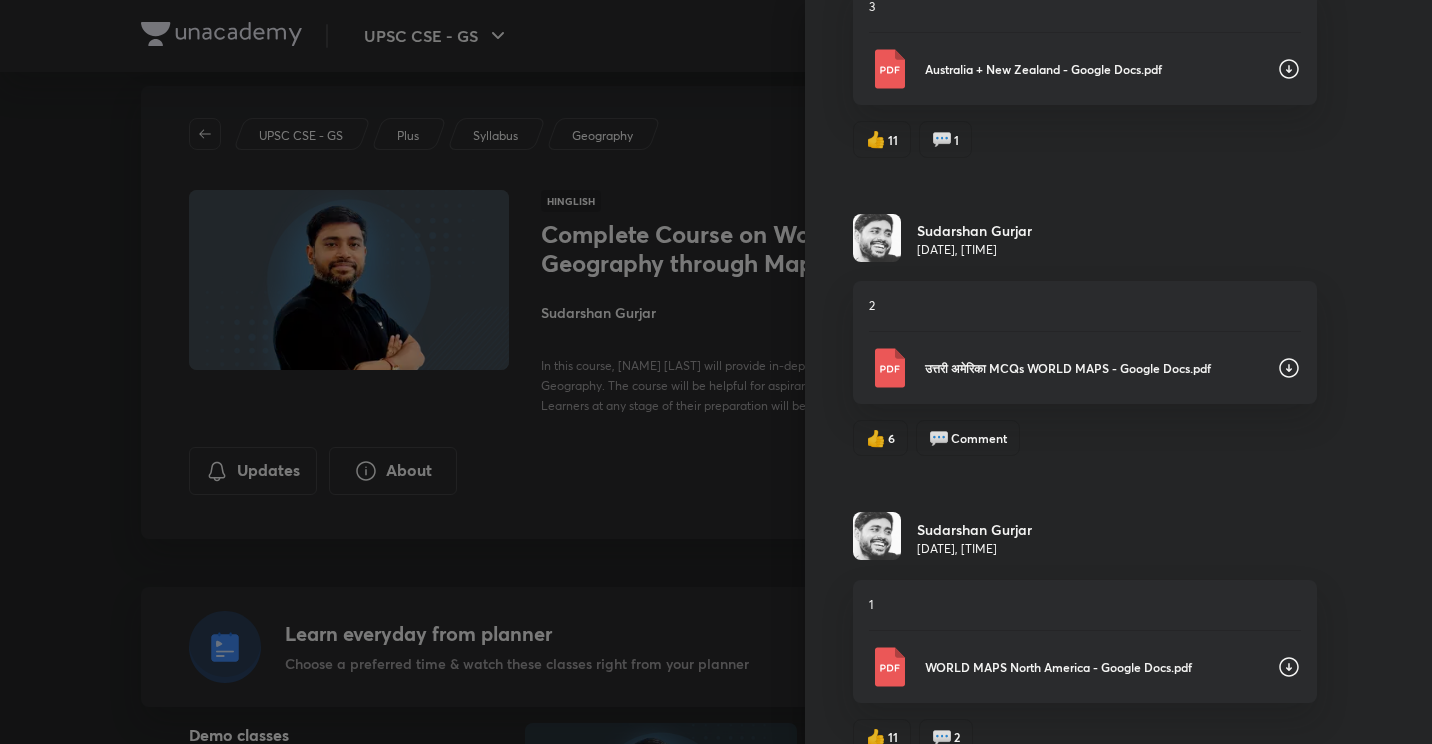 click 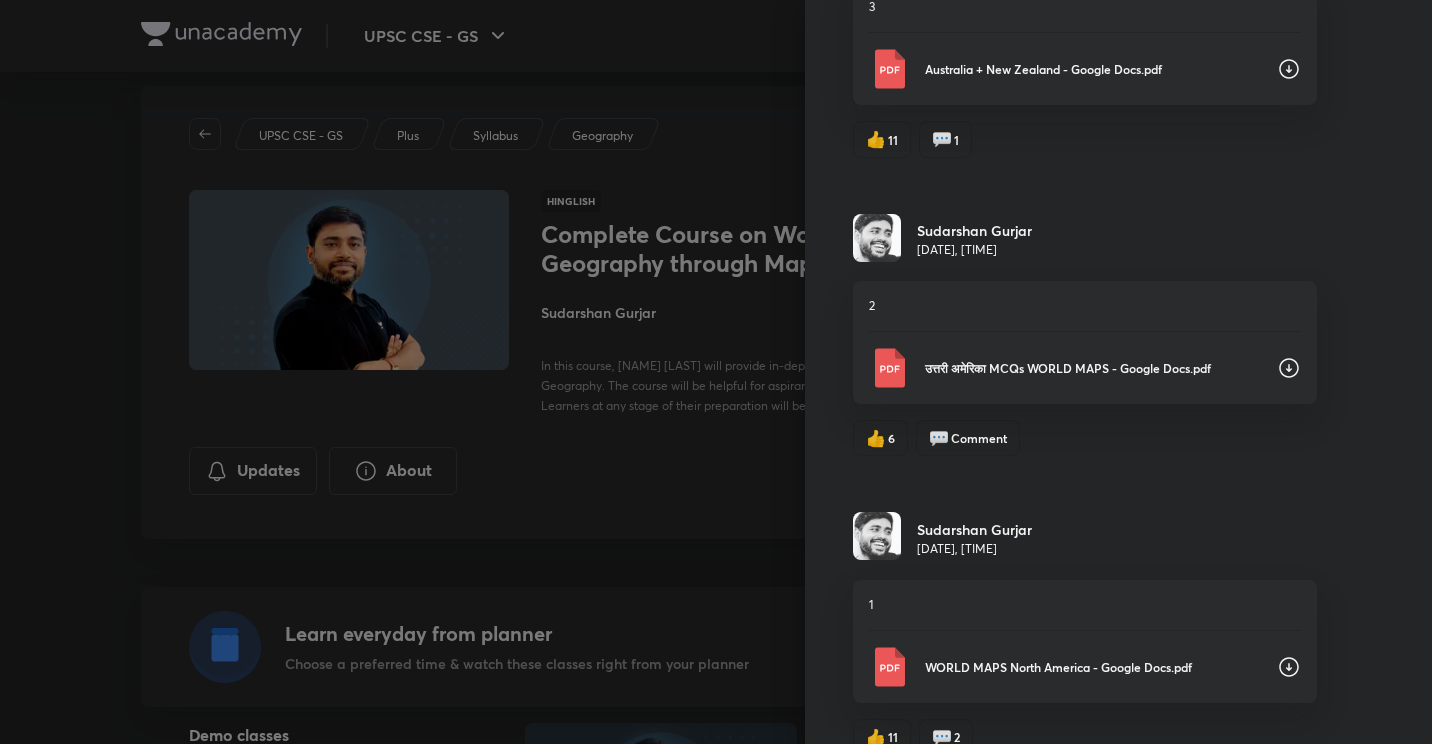 click on "Updates All updates [NAME] [LAST] [DATE], [TIME] 1 एशिया महाद्वीप MCQs - Google Docs.pdf 👍 9 💬 2 [NAME] [LAST] [DATE], [TIME] 1 WORLD MAPS asia - Google Docs.pdf 👍 15 💬 2 [NAME] [LAST] [DATE], [TIME] 3 Australia + New Zealand - Google Docs.pdf 👍 12 💬 1 [NAME] [LAST] [DATE], [TIME] 3 Australia and New Zealand MCQs - Google Docs.pdf 👍 11 💬 1 [NAME] [LAST] [DATE], [TIME] 3 Australia + New Zealand - Google Docs.pdf 👍 11 💬 1 [NAME] [LAST] [DATE], [TIME] 2 उत्तरी अमेरिका MCQs WORLD MAPS - Google Docs.pdf 👍 6 💬 Comment [NAME] [LAST] [DATE], [TIME] 1 WORLD MAPS North America - Google Docs.pdf 👍 11 💬 2 [NAME] [LAST] [DATE], [TIME] 4 WORLD MAPS Europe BY [NAME] [LAST] - Google Docs.pdf 👍 29 💬 4 [NAME] [LAST] [DATE], [TIME] 3 यूरोप महाद्वीप mcq - Google Docs.pdf 👍 17 💬 Comment [NAME] [LAST] [DATE], [TIME] 2 👍 26 💬 3 [NAME] [LAST] 1 👍 10" at bounding box center (1118, 372) 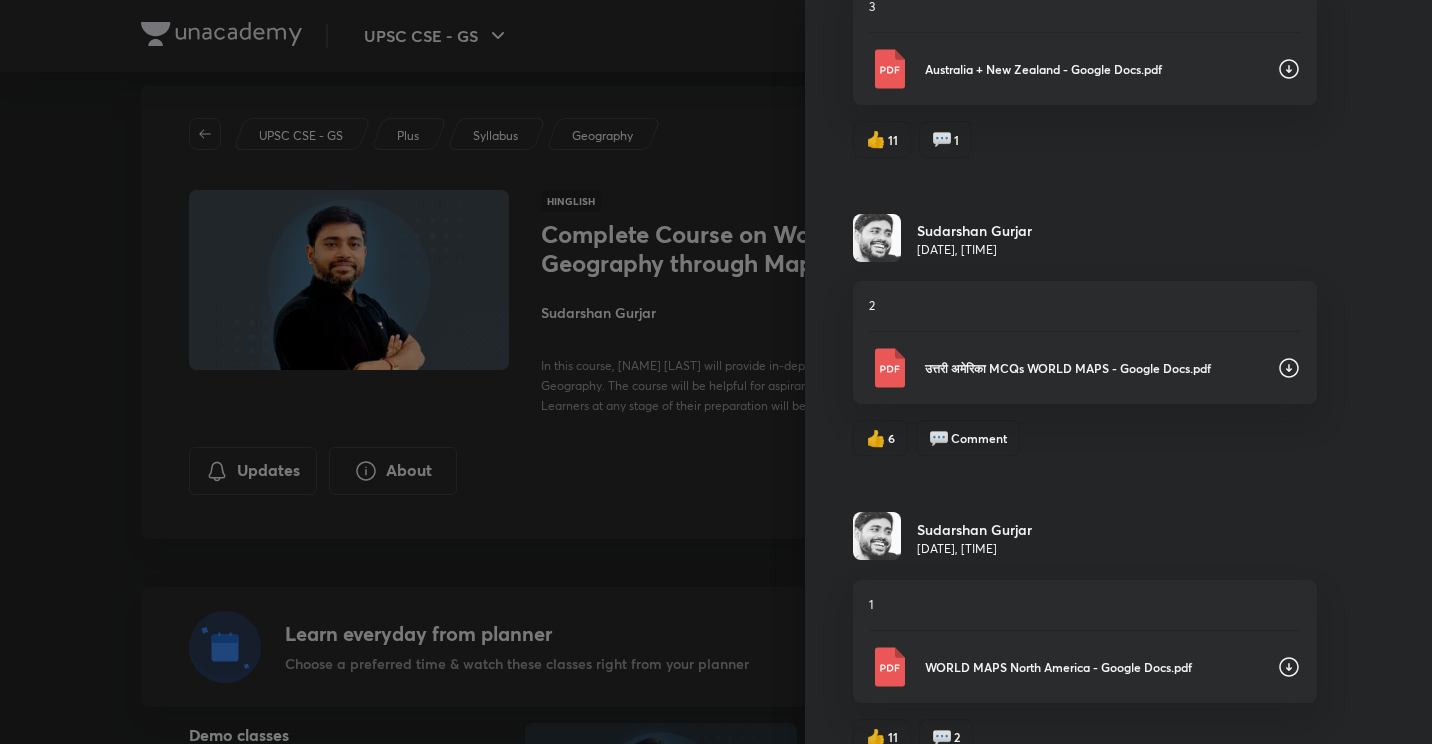 click 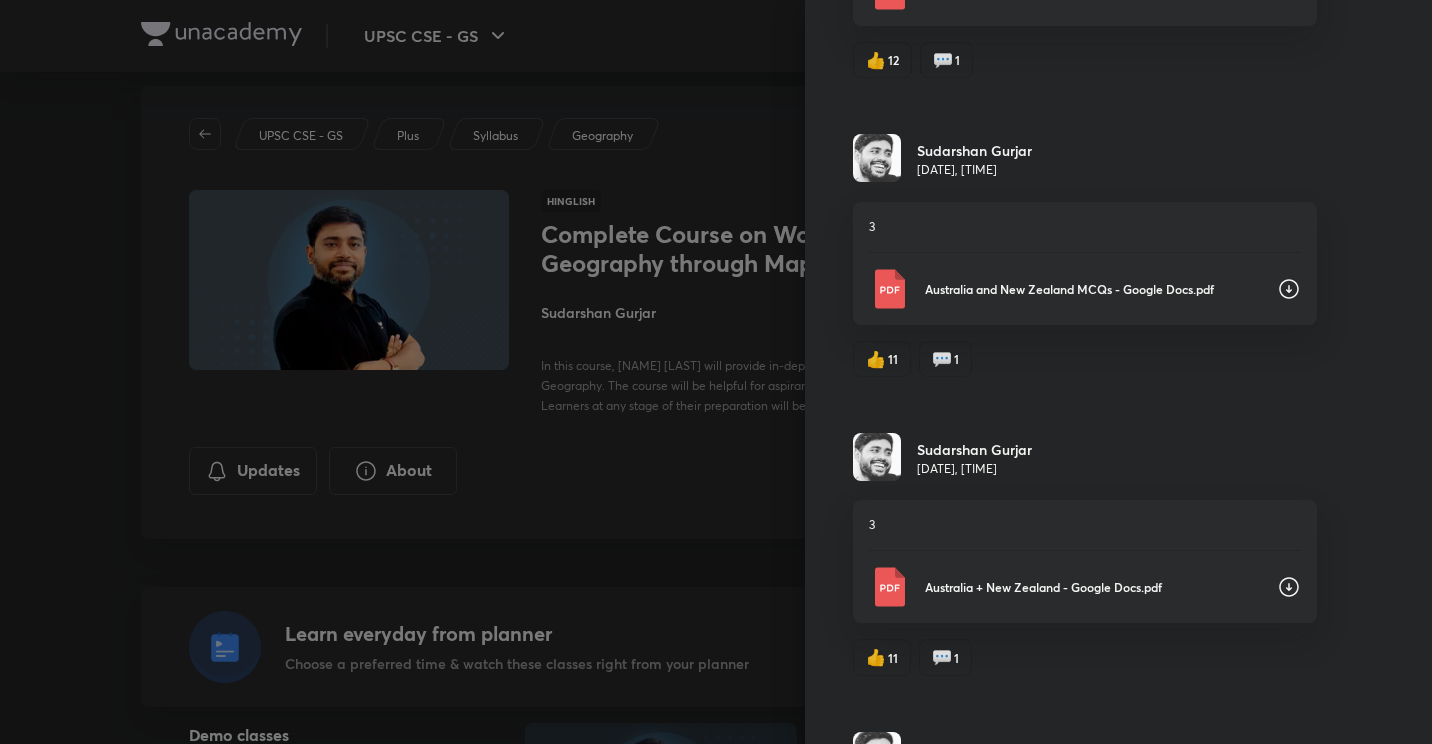 scroll, scrollTop: 1001, scrollLeft: 0, axis: vertical 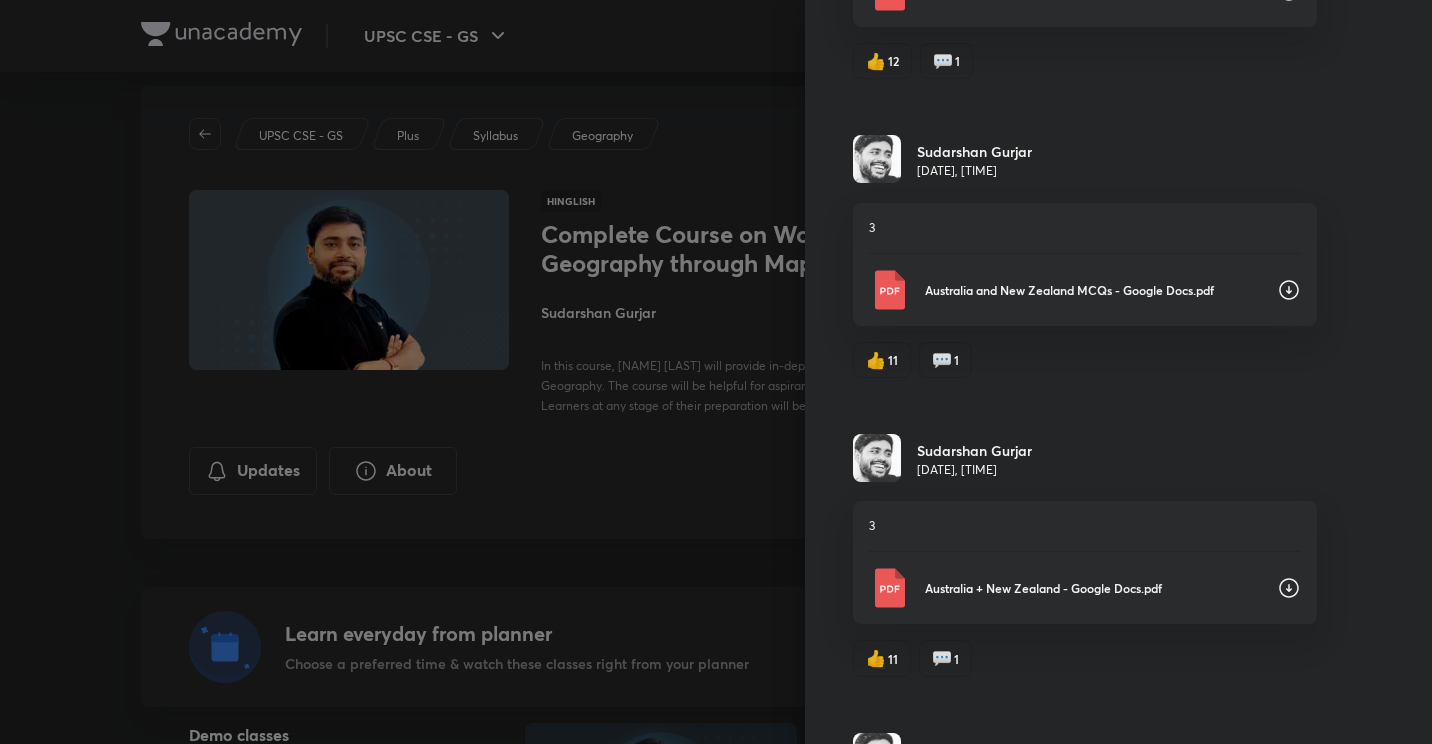 click 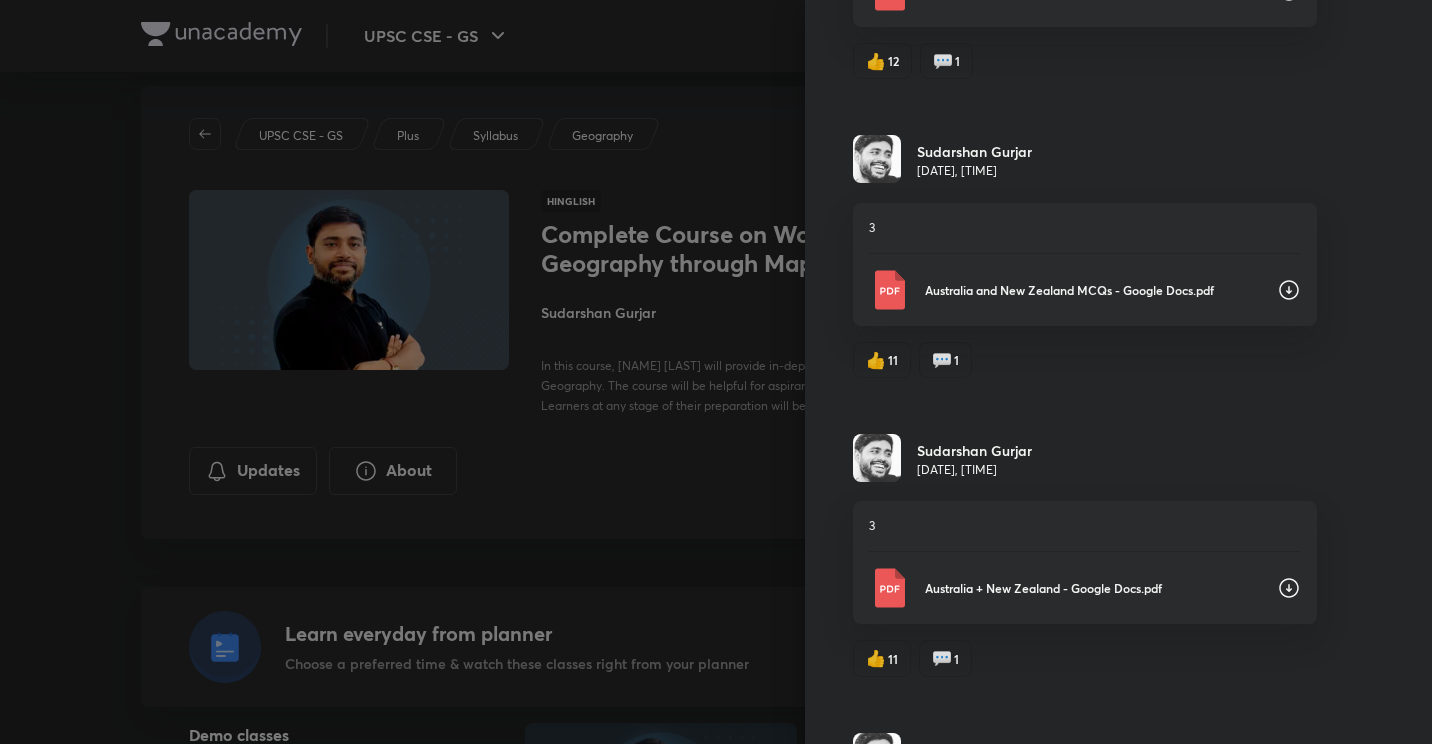 click on "[NAME] [LAST] [DATE], [TIME]" at bounding box center [1085, 160] 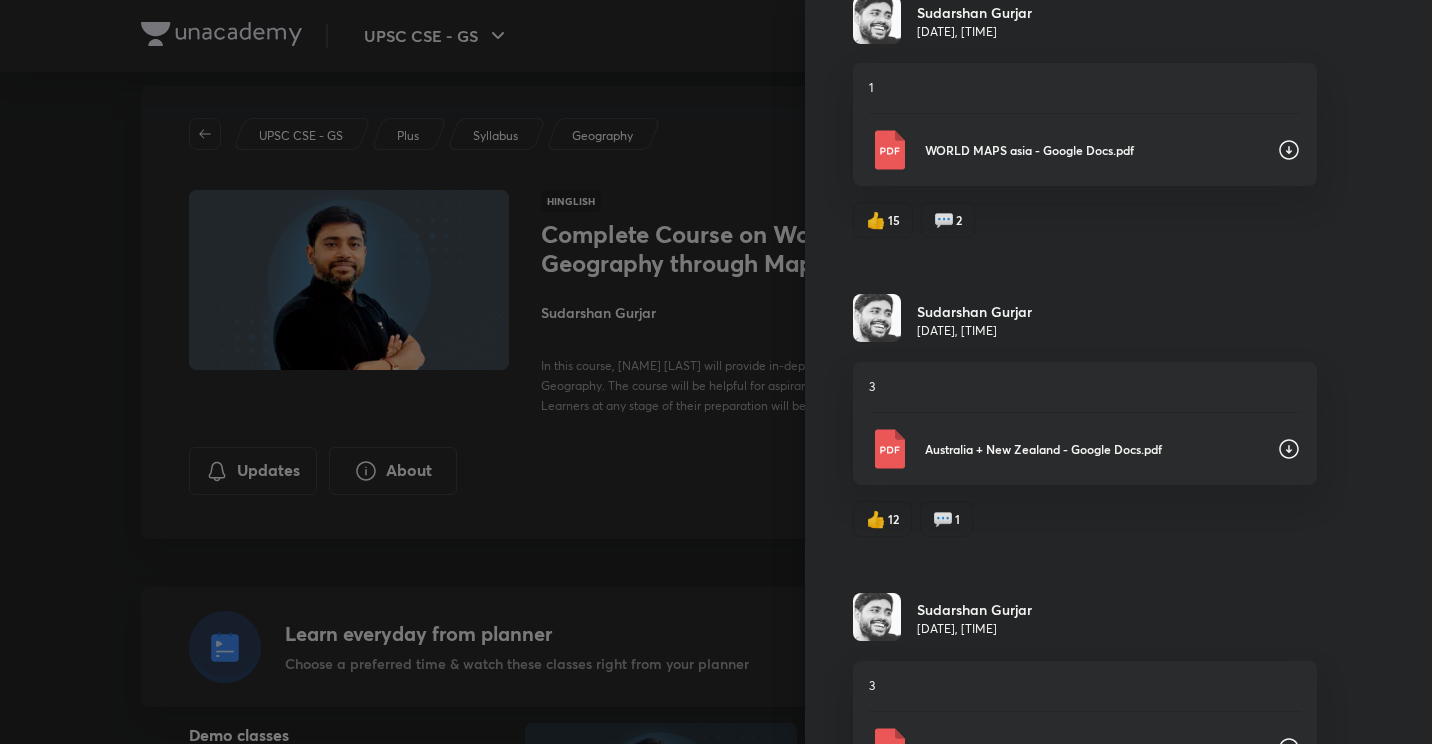 scroll, scrollTop: 542, scrollLeft: 0, axis: vertical 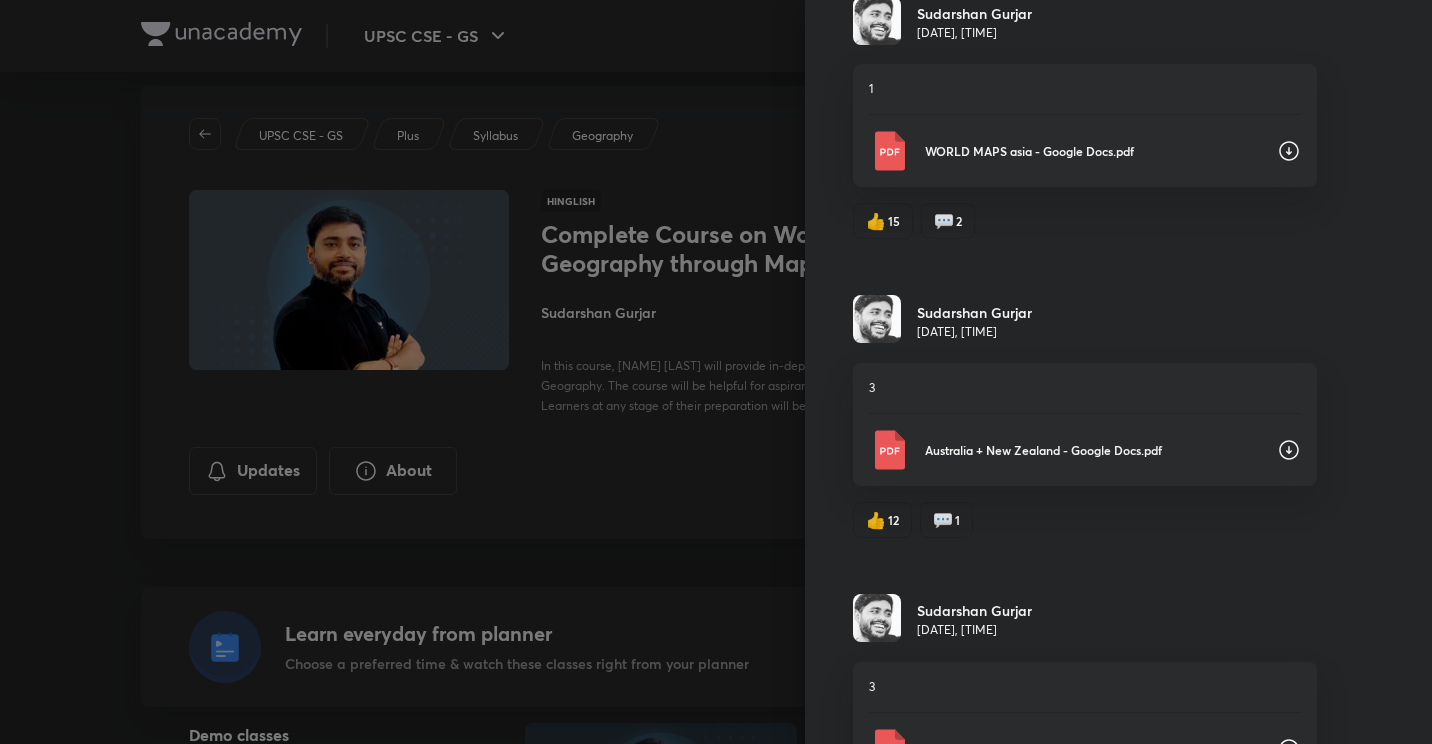 click 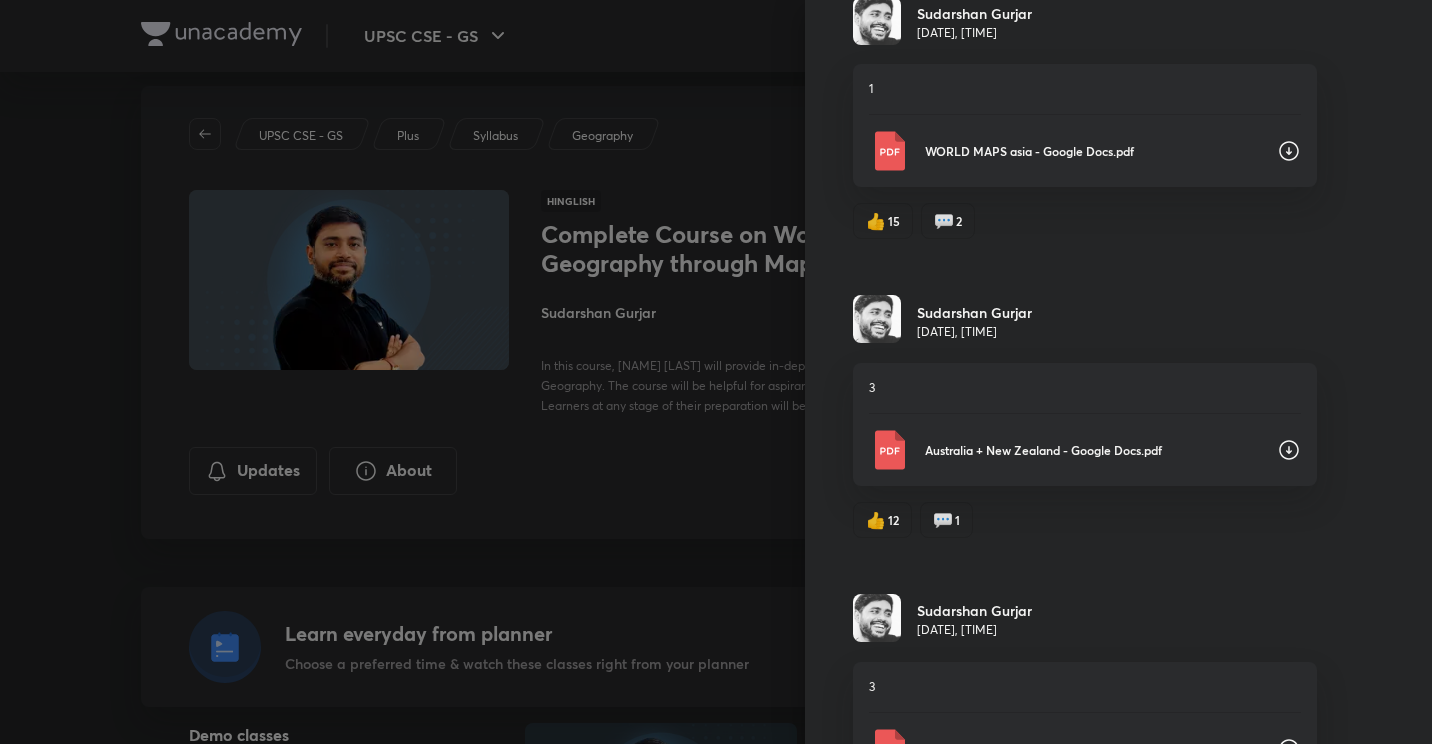 click on "Updates All updates [NAME] [LAST] [DATE], [TIME] 1 एशिया महाद्वीप MCQs - Google Docs.pdf 👍 9 💬 2 [NAME] [LAST] [DATE], [TIME] 1 WORLD MAPS asia - Google Docs.pdf 👍 15 💬 2 [NAME] [LAST] [DATE], [TIME] 3 Australia + New Zealand - Google Docs.pdf 👍 12 💬 1 [NAME] [LAST] [DATE], [TIME] 3 Australia and New Zealand MCQs - Google Docs.pdf 👍 11 💬 1 [NAME] [LAST] [DATE], [TIME] 3 Australia + New Zealand - Google Docs.pdf 👍 11 💬 1 [NAME] [LAST] [DATE], [TIME] 2 उत्तरी अमेरिका MCQs WORLD MAPS - Google Docs.pdf 👍 6 💬 Comment [NAME] [LAST] [DATE], [TIME] 1 WORLD MAPS North America - Google Docs.pdf 👍 11 💬 2 [NAME] [LAST] [DATE], [TIME] 4 WORLD MAPS Europe BY [NAME] [LAST] - Google Docs.pdf 👍 29 💬 4 [NAME] [LAST] [DATE], [TIME] 3 यूरोप महाद्वीप mcq - Google Docs.pdf 👍 17 💬 Comment [NAME] [LAST] [DATE], [TIME] 2 👍 26 💬 3 [NAME] [LAST] 1 👍 10" at bounding box center (1118, 372) 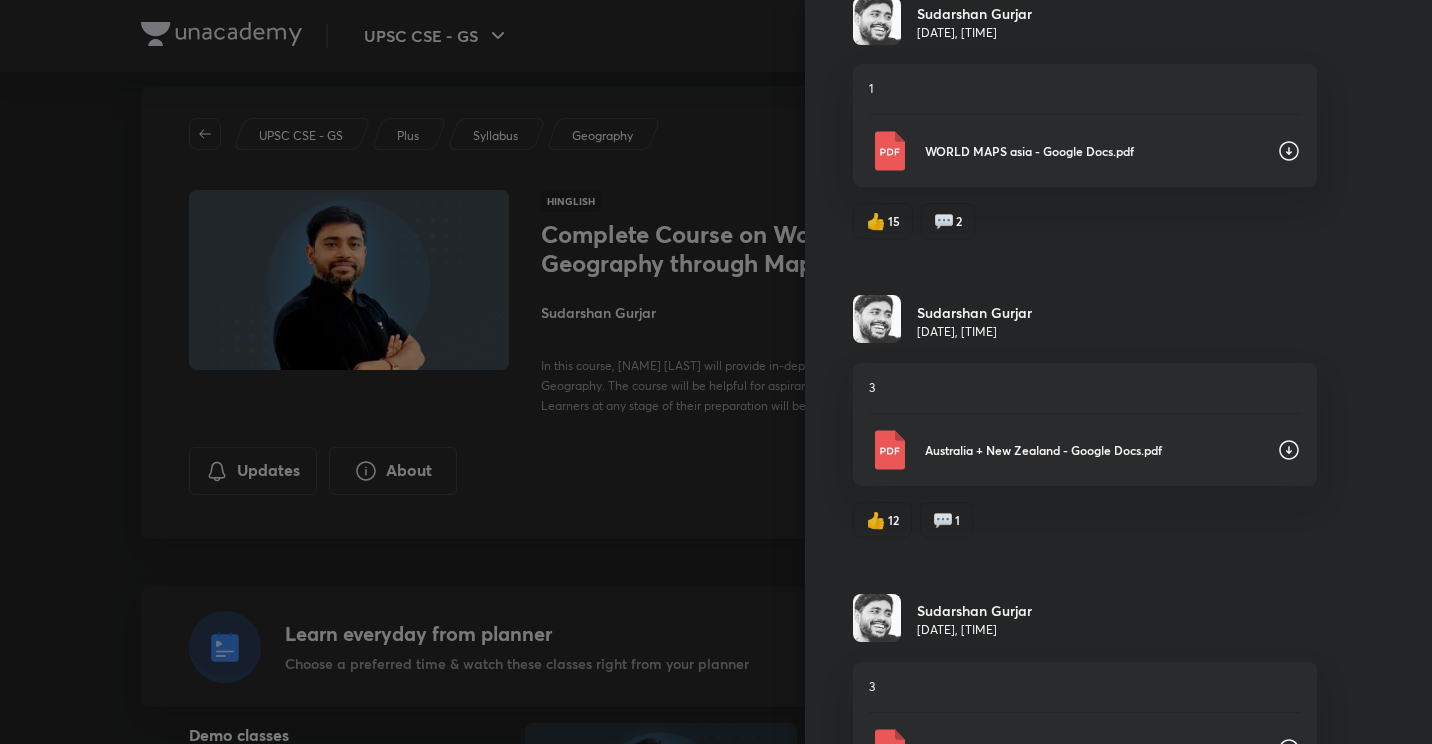 click 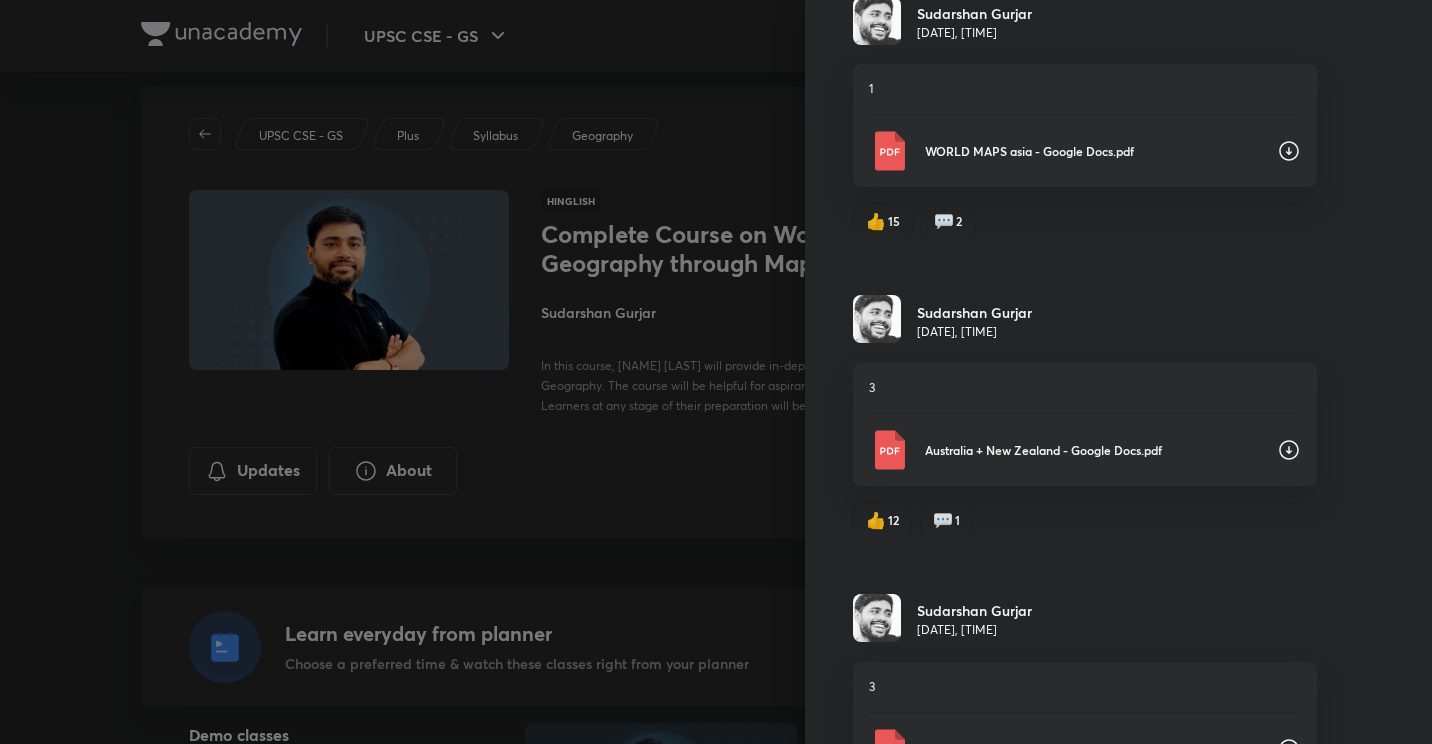 click on "Updates All updates [NAME] [LAST] [DATE], [TIME] 1 एशिया महाद्वीप MCQs - Google Docs.pdf 👍 9 💬 2 [NAME] [LAST] [DATE], [TIME] 1 WORLD MAPS asia - Google Docs.pdf 👍 15 💬 2 [NAME] [LAST] [DATE], [TIME] 3 Australia + New Zealand - Google Docs.pdf 👍 12 💬 1 [NAME] [LAST] [DATE], [TIME] 3 Australia and New Zealand MCQs - Google Docs.pdf 👍 11 💬 1 [NAME] [LAST] [DATE], [TIME] 3 Australia + New Zealand - Google Docs.pdf 👍 11 💬 1 [NAME] [LAST] [DATE], [TIME] 2 उत्तरी अमेरिका MCQs WORLD MAPS - Google Docs.pdf 👍 6 💬 Comment [NAME] [LAST] [DATE], [TIME] 1 WORLD MAPS North America - Google Docs.pdf 👍 11 💬 2 [NAME] [LAST] [DATE], [TIME] 4 WORLD MAPS Europe BY [NAME] [LAST] - Google Docs.pdf 👍 29 💬 4 [NAME] [LAST] [DATE], [TIME] 3 यूरोप महाद्वीप mcq - Google Docs.pdf 👍 17 💬 Comment [NAME] [LAST] [DATE], [TIME] 2 👍 26 💬 3 [NAME] [LAST] 1 👍 10" at bounding box center [1118, 372] 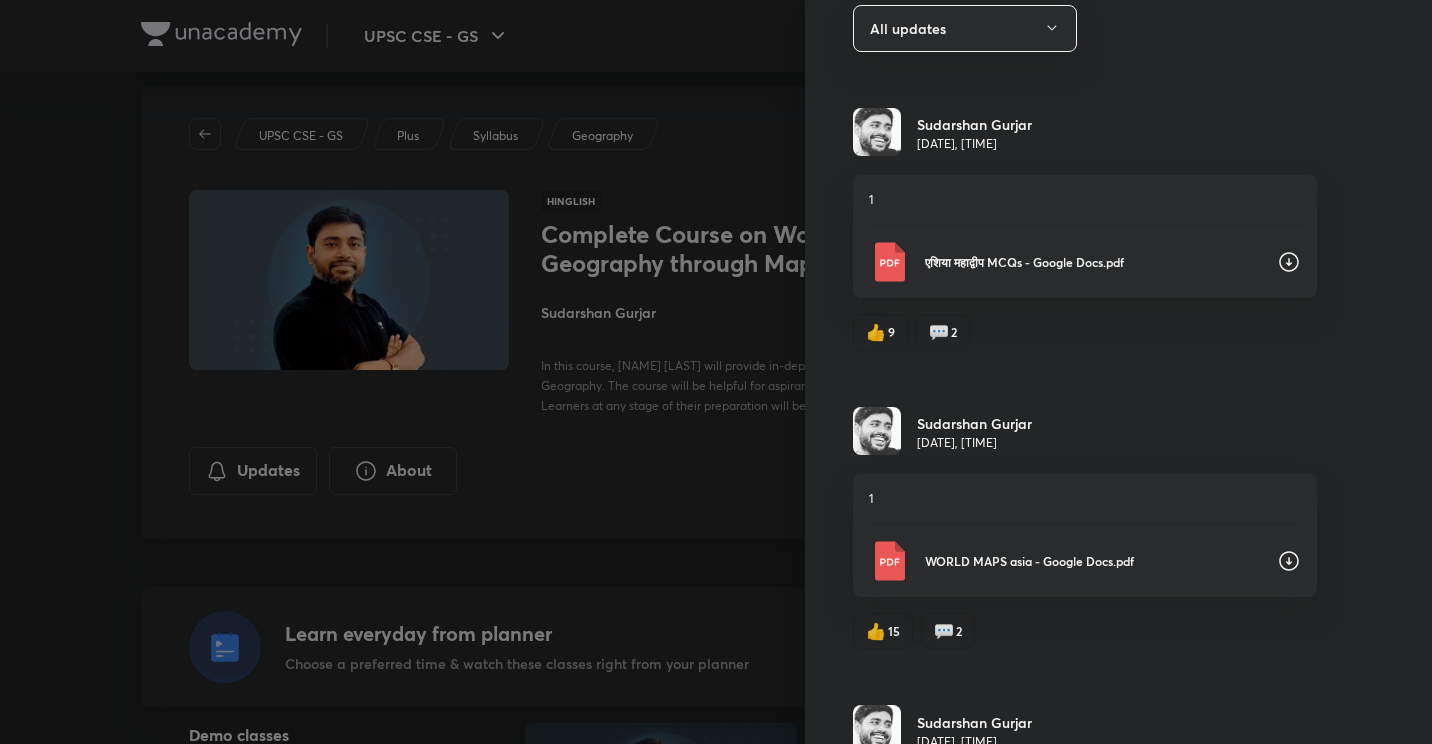 scroll, scrollTop: 130, scrollLeft: 0, axis: vertical 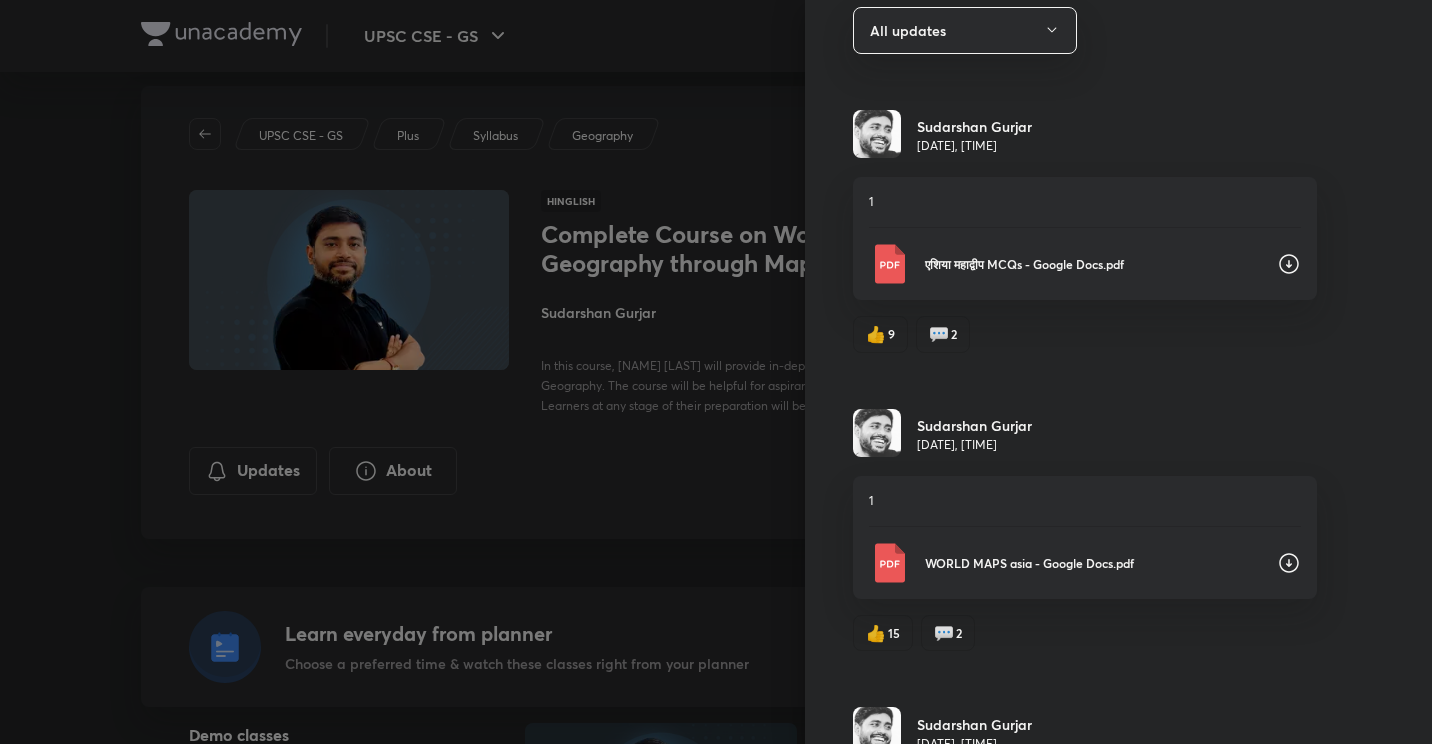 click 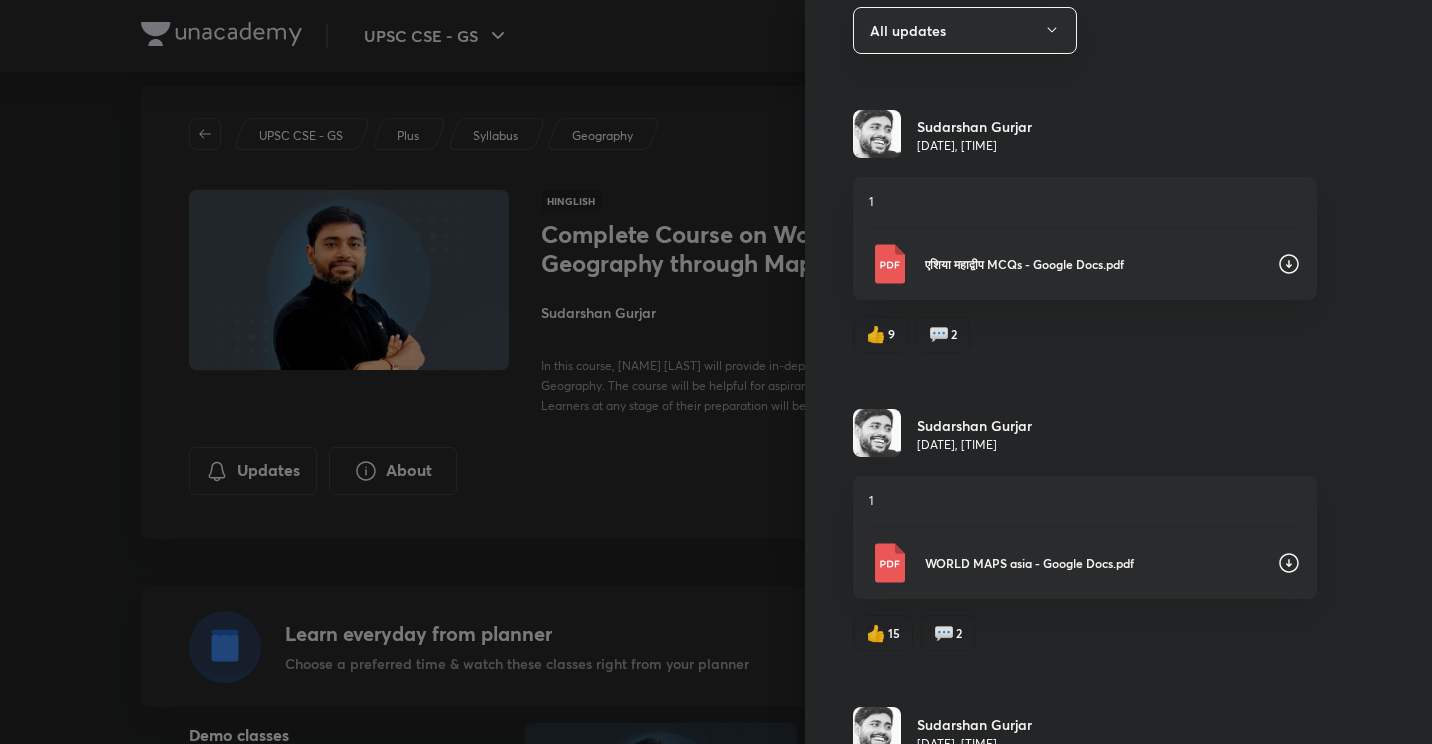 click on "Updates All updates [NAME] [LAST] [DATE], [TIME] 1 एशिया महाद्वीप MCQs - Google Docs.pdf 👍 9 💬 2 [NAME] [LAST] [DATE], [TIME] 1 WORLD MAPS asia - Google Docs.pdf 👍 15 💬 2 [NAME] [LAST] [DATE], [TIME] 3 Australia + New Zealand - Google Docs.pdf 👍 12 💬 1 [NAME] [LAST] [DATE], [TIME] 3 Australia and New Zealand MCQs - Google Docs.pdf 👍 11 💬 1 [NAME] [LAST] [DATE], [TIME] 3 Australia + New Zealand - Google Docs.pdf 👍 11 💬 1 [NAME] [LAST] [DATE], [TIME] 2 उत्तरी अमेरिका MCQs WORLD MAPS - Google Docs.pdf 👍 6 💬 Comment [NAME] [LAST] [DATE], [TIME] 1 WORLD MAPS North America - Google Docs.pdf 👍 11 💬 2 [NAME] [LAST] [DATE], [TIME] 4 WORLD MAPS Europe BY [NAME] [LAST] - Google Docs.pdf 👍 29 💬 4 [NAME] [LAST] [DATE], [TIME] 3 यूरोप महाद्वीप mcq - Google Docs.pdf 👍 17 💬 Comment [NAME] [LAST] [DATE], [TIME] 2 👍 26 💬 3 [NAME] [LAST] 1 👍 10" at bounding box center (1118, 372) 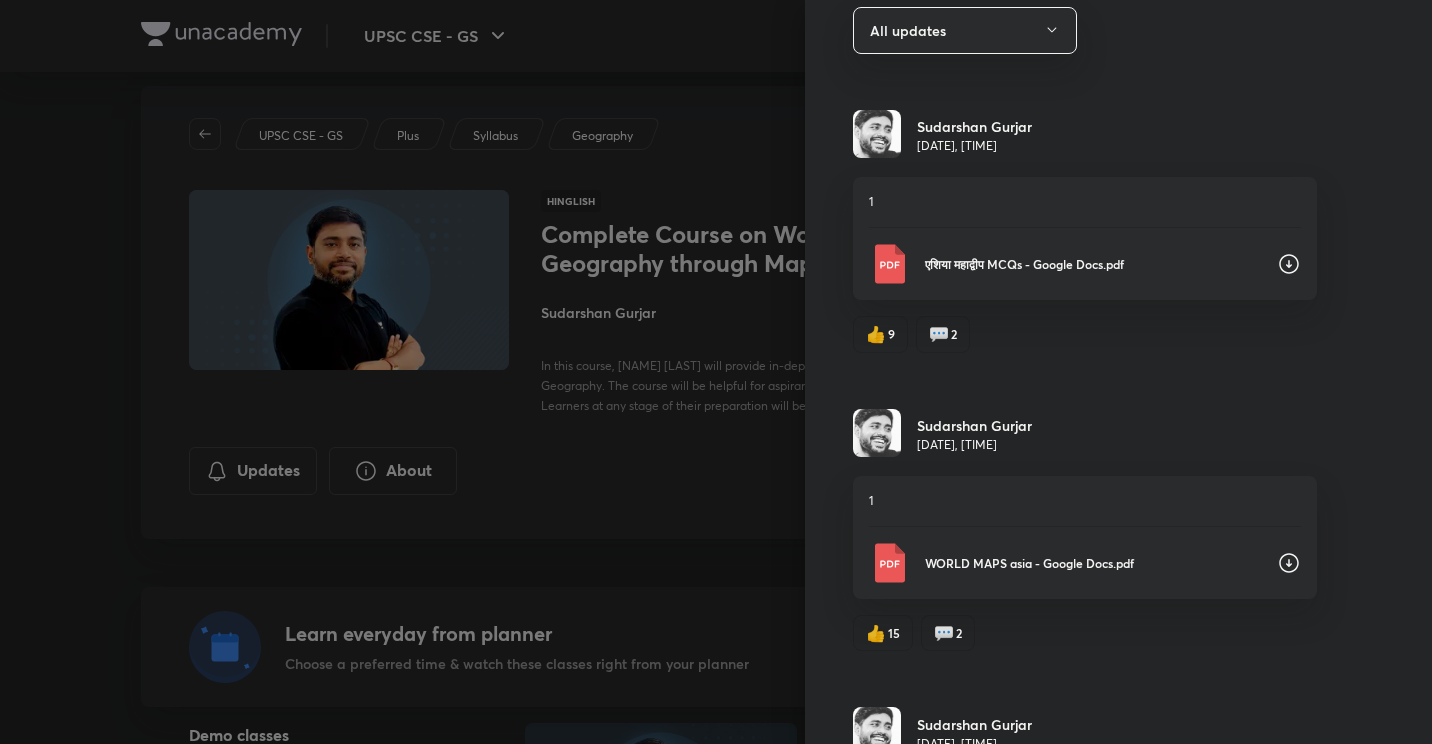 scroll, scrollTop: 0, scrollLeft: 0, axis: both 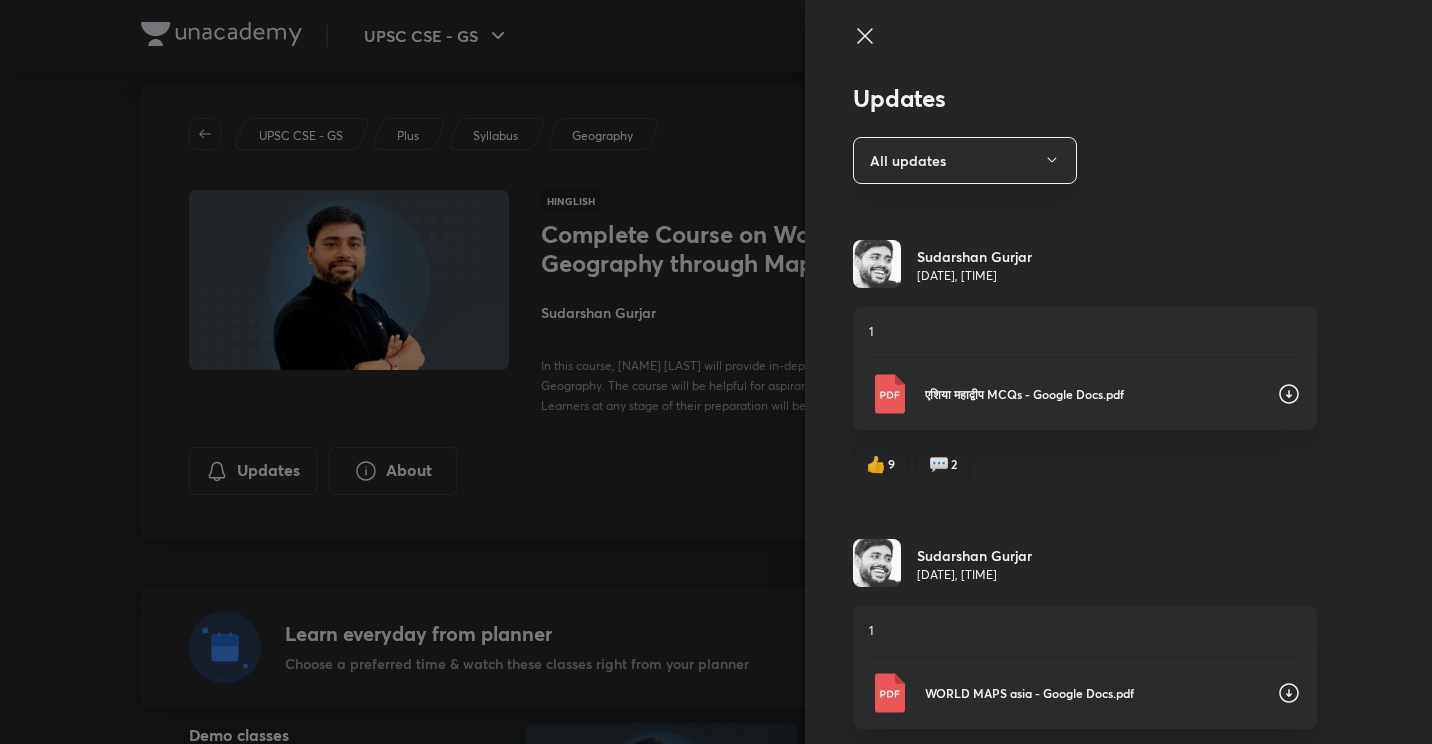 drag, startPoint x: 1079, startPoint y: 400, endPoint x: 1119, endPoint y: 495, distance: 103.077644 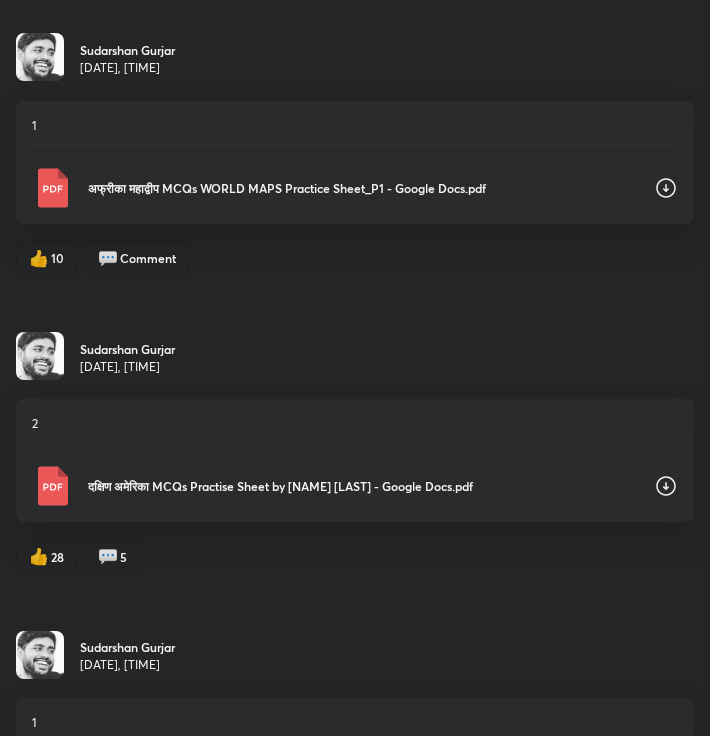 scroll, scrollTop: 3180, scrollLeft: 0, axis: vertical 